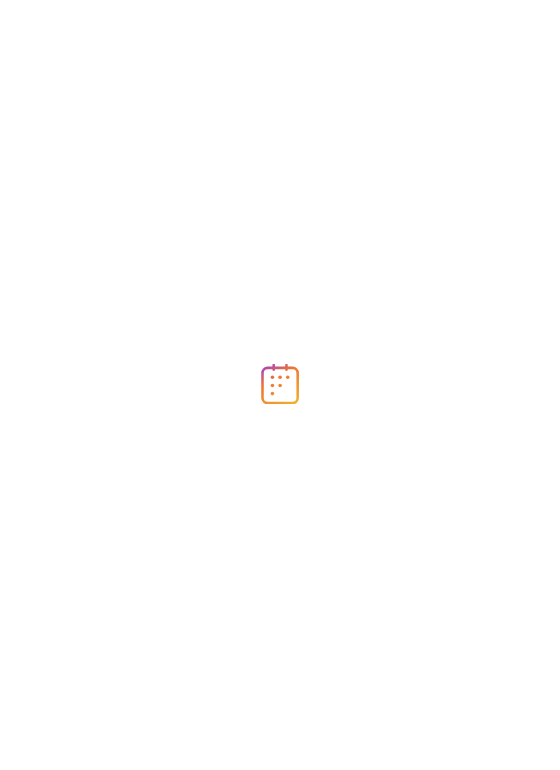 scroll, scrollTop: 0, scrollLeft: 0, axis: both 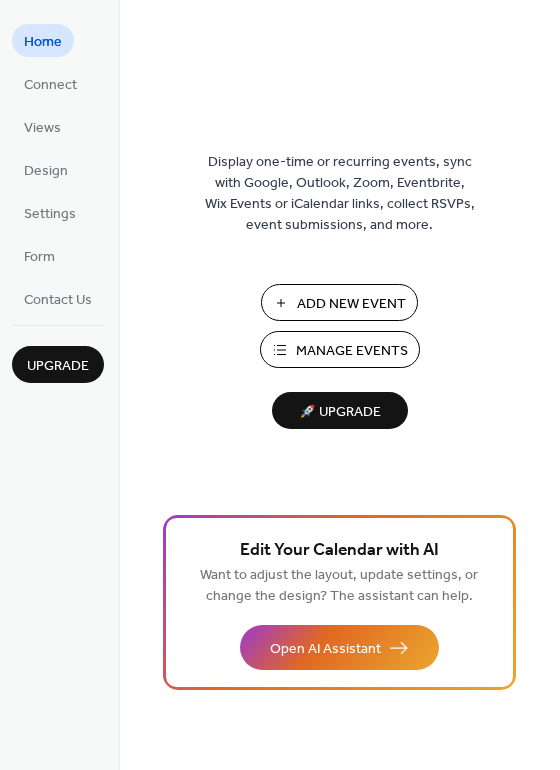 click on "Add New Event" at bounding box center (351, 304) 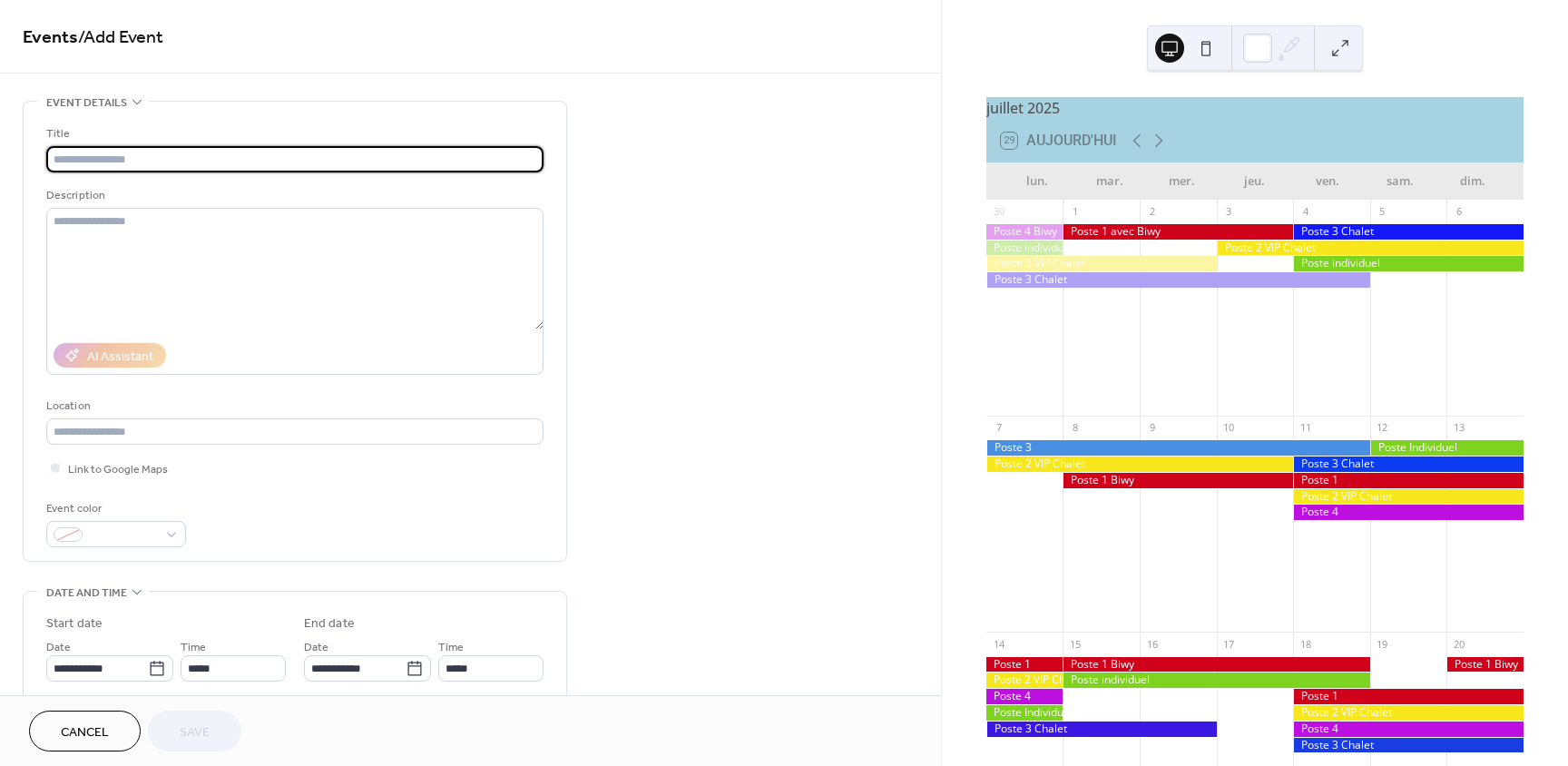 scroll, scrollTop: 0, scrollLeft: 0, axis: both 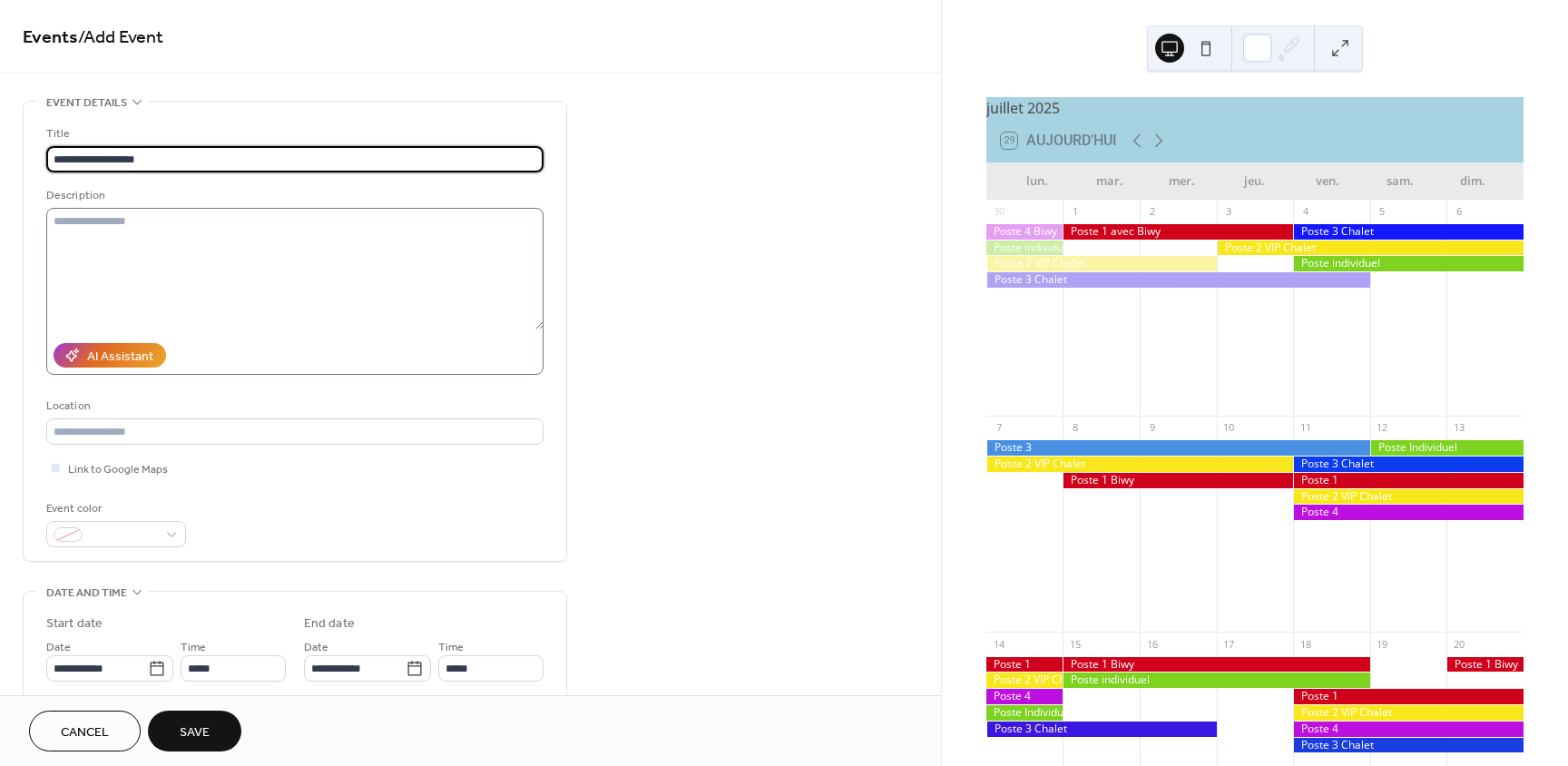 type on "**********" 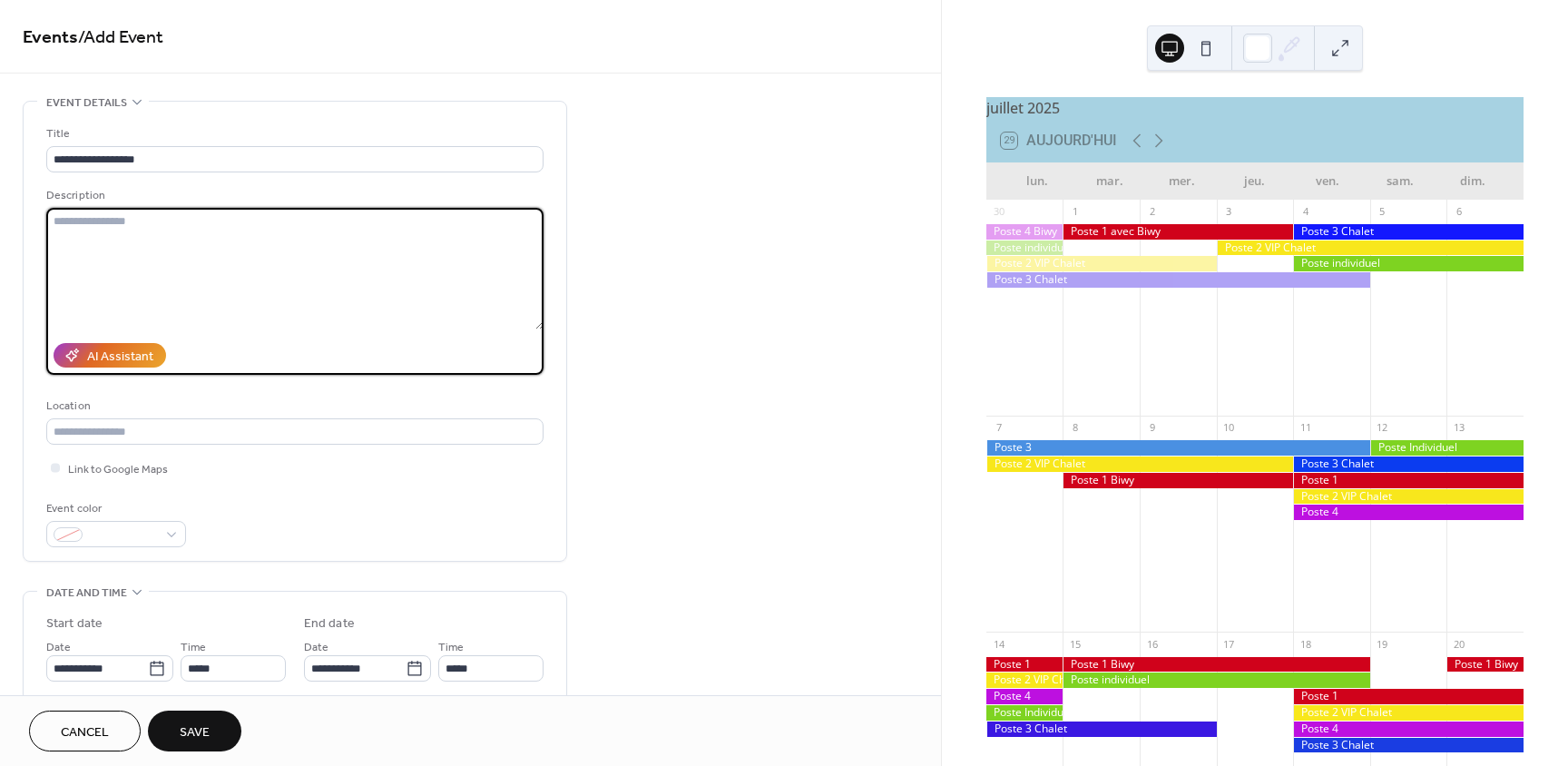 click at bounding box center [295, 269] 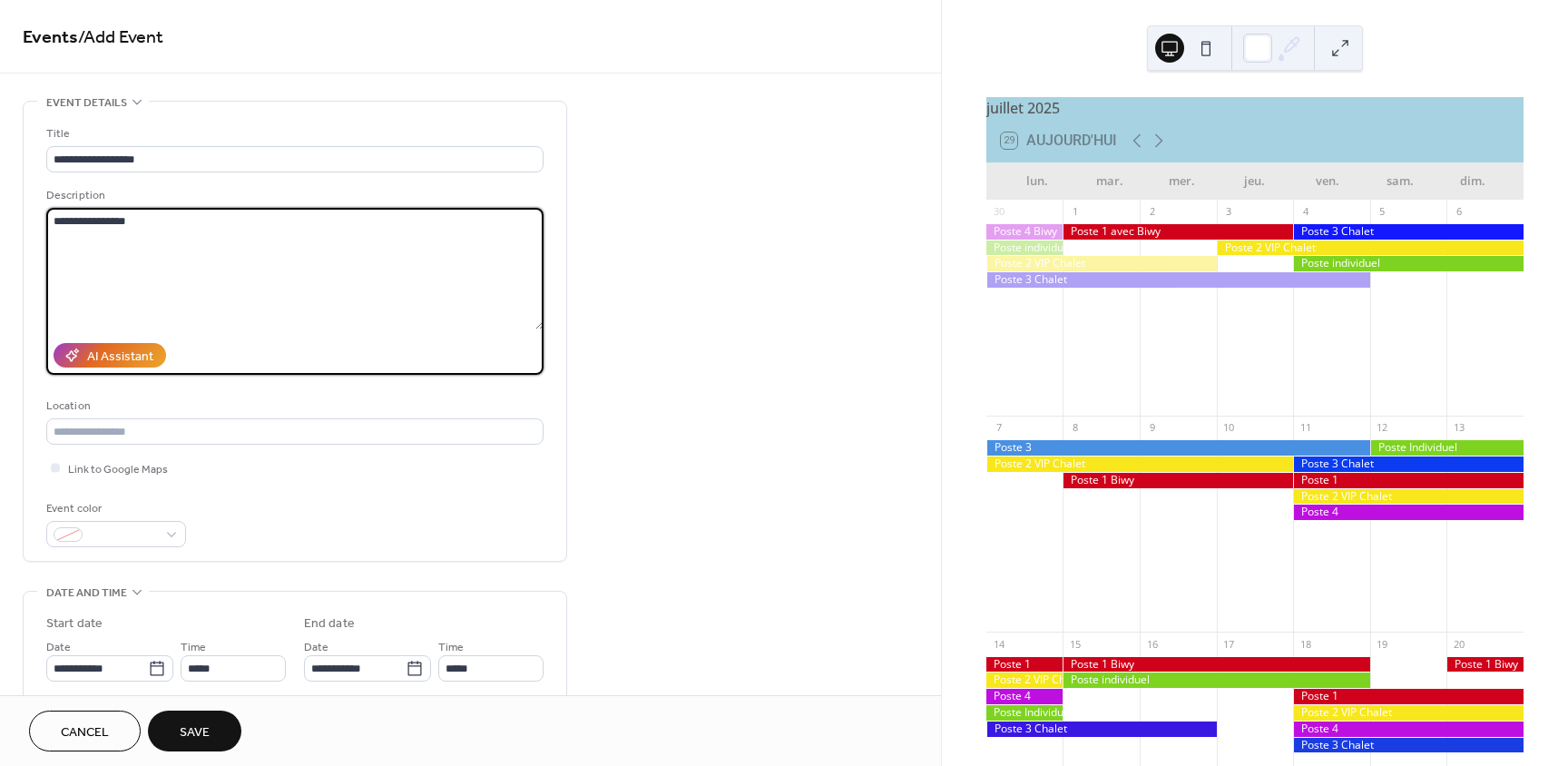 type on "**********" 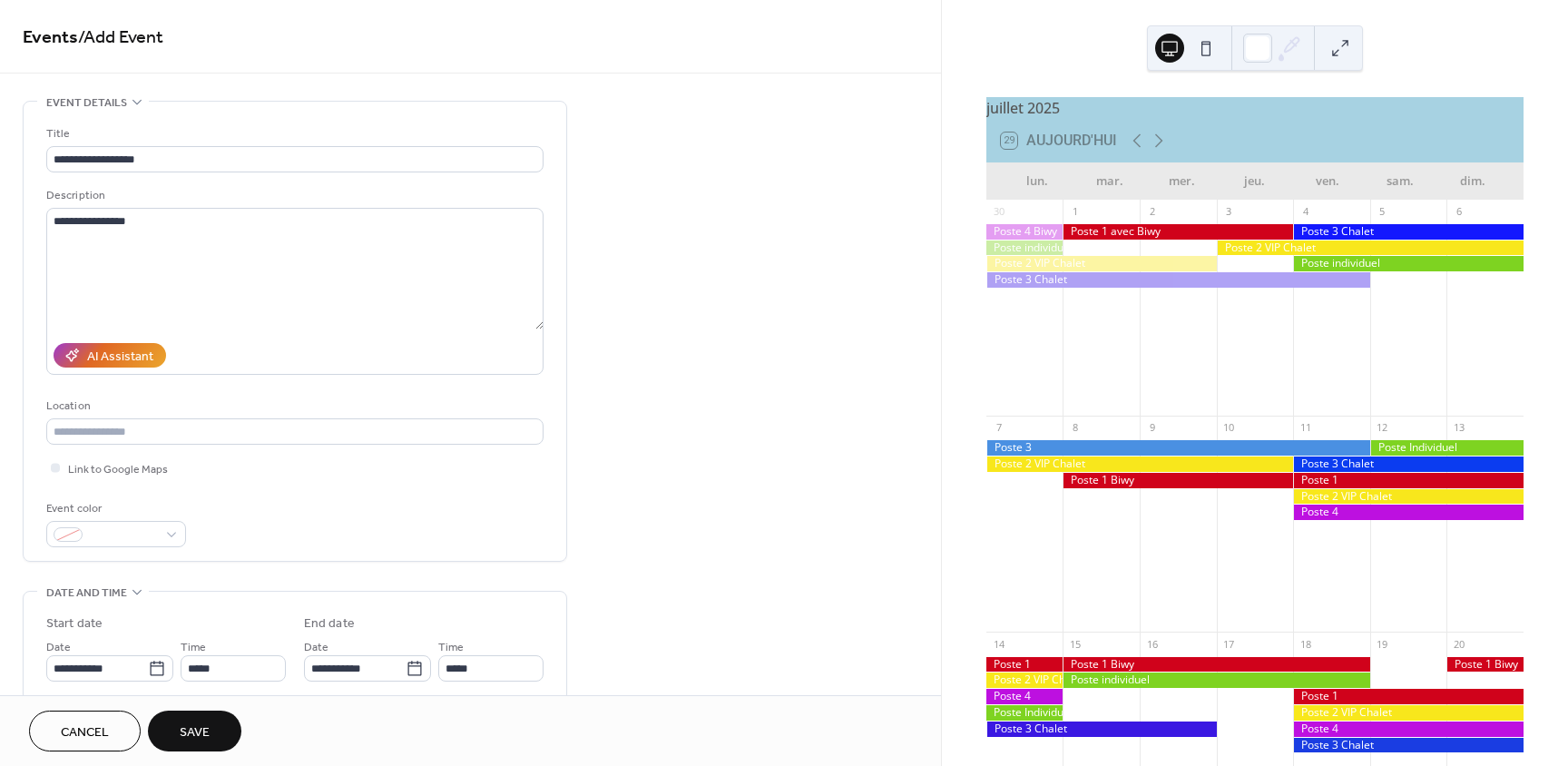 click on "Event color" at bounding box center [295, 523] 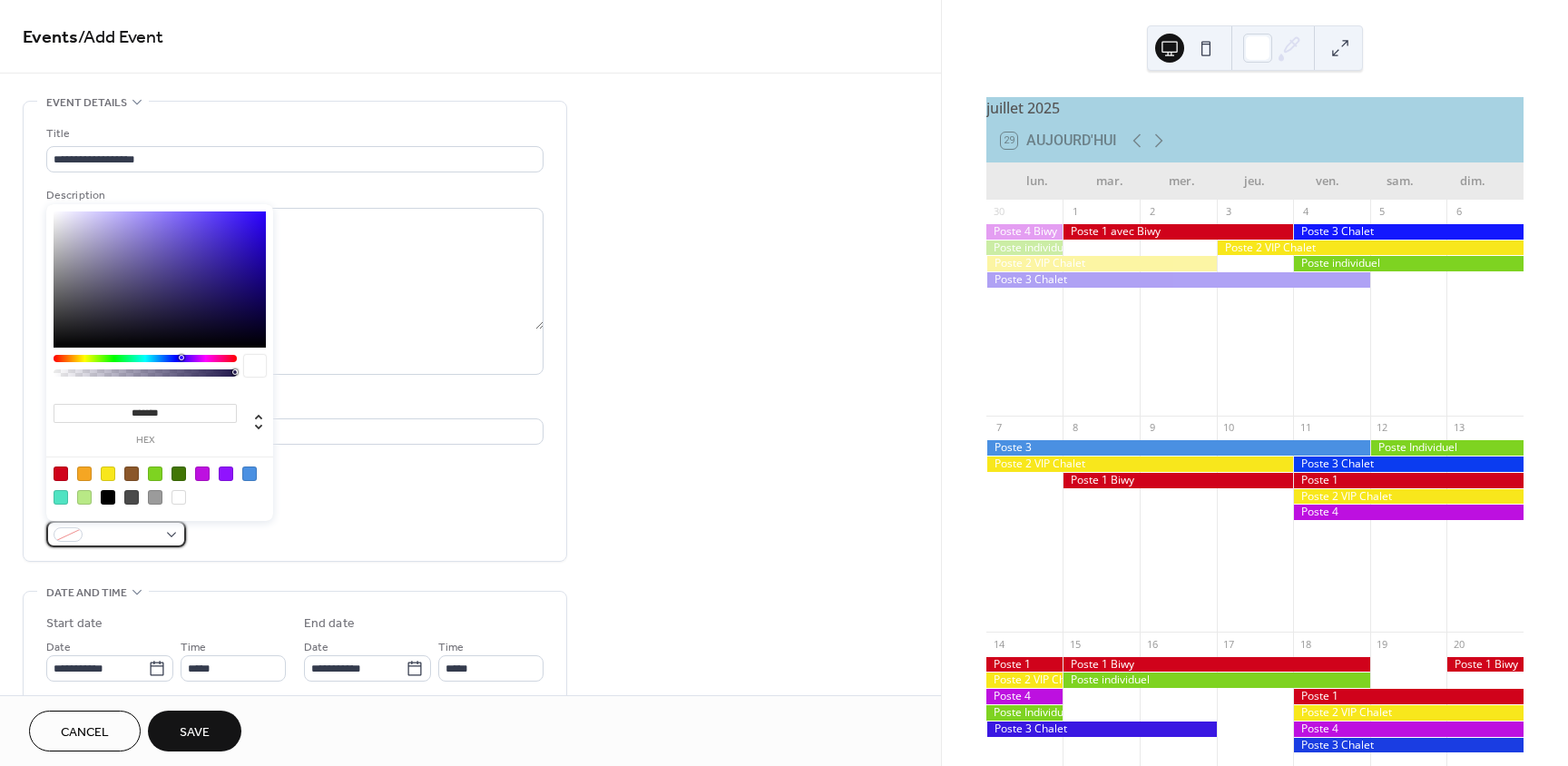 click at bounding box center [116, 534] 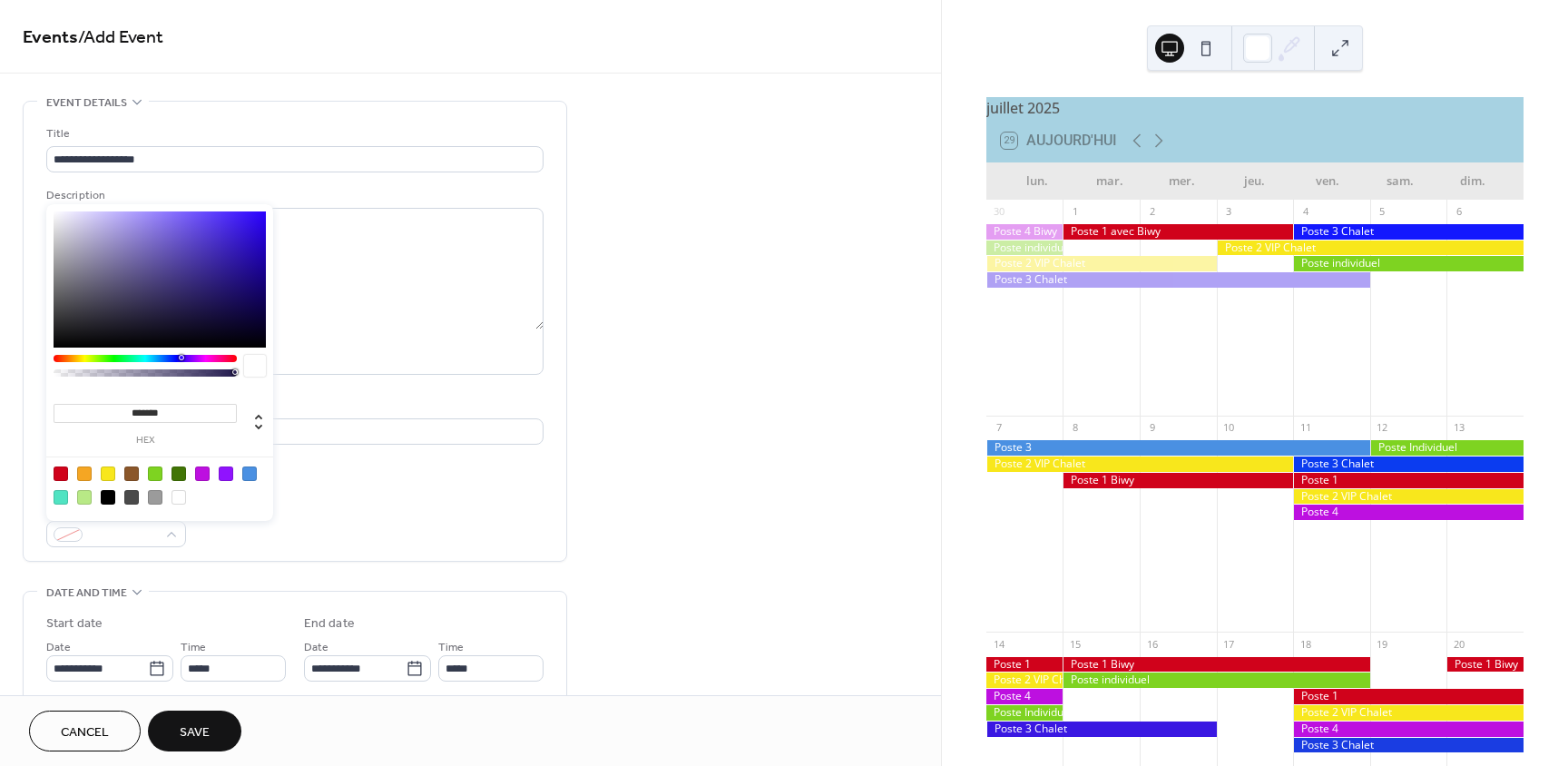 click at bounding box center [108, 474] 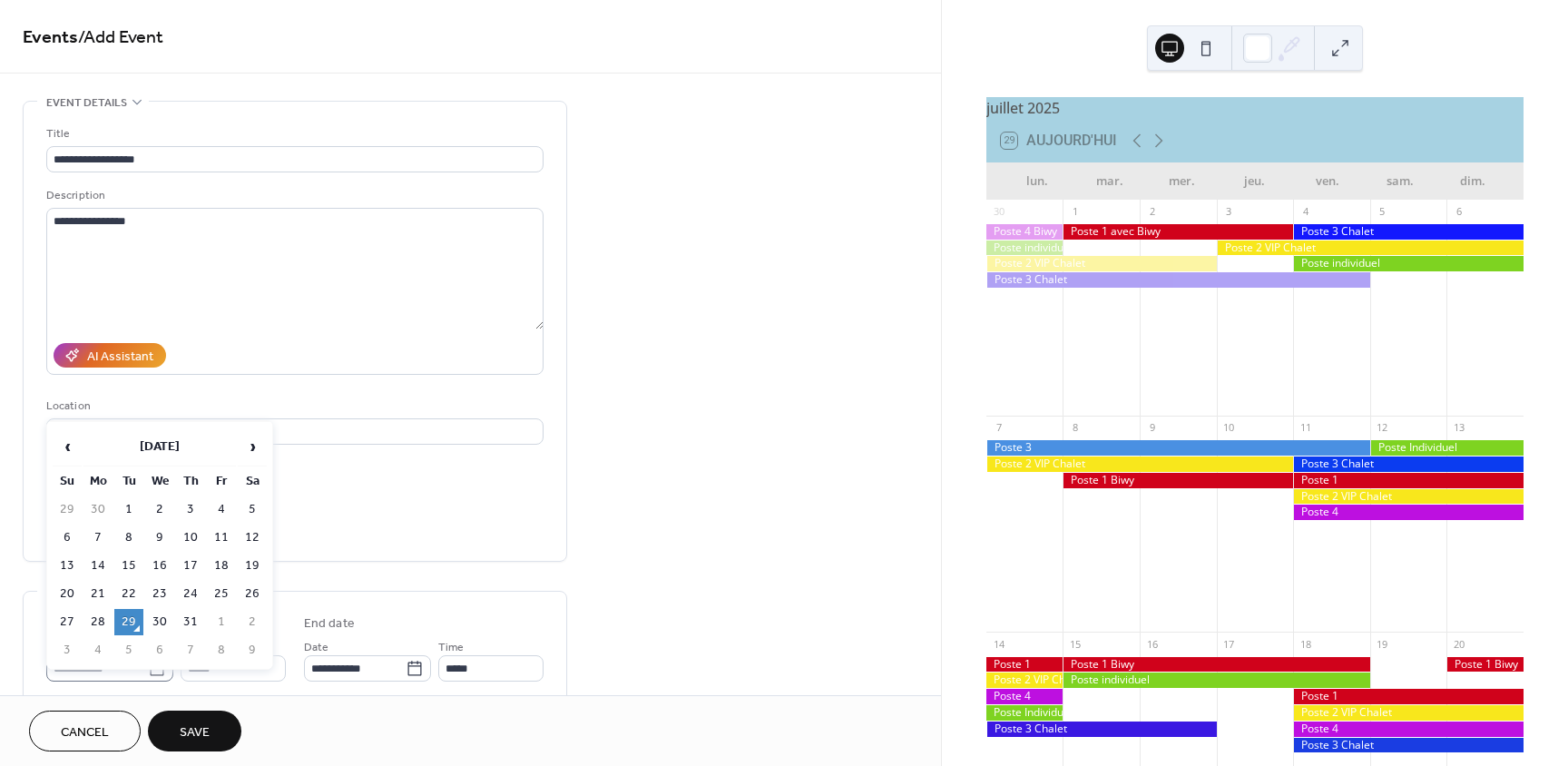 click 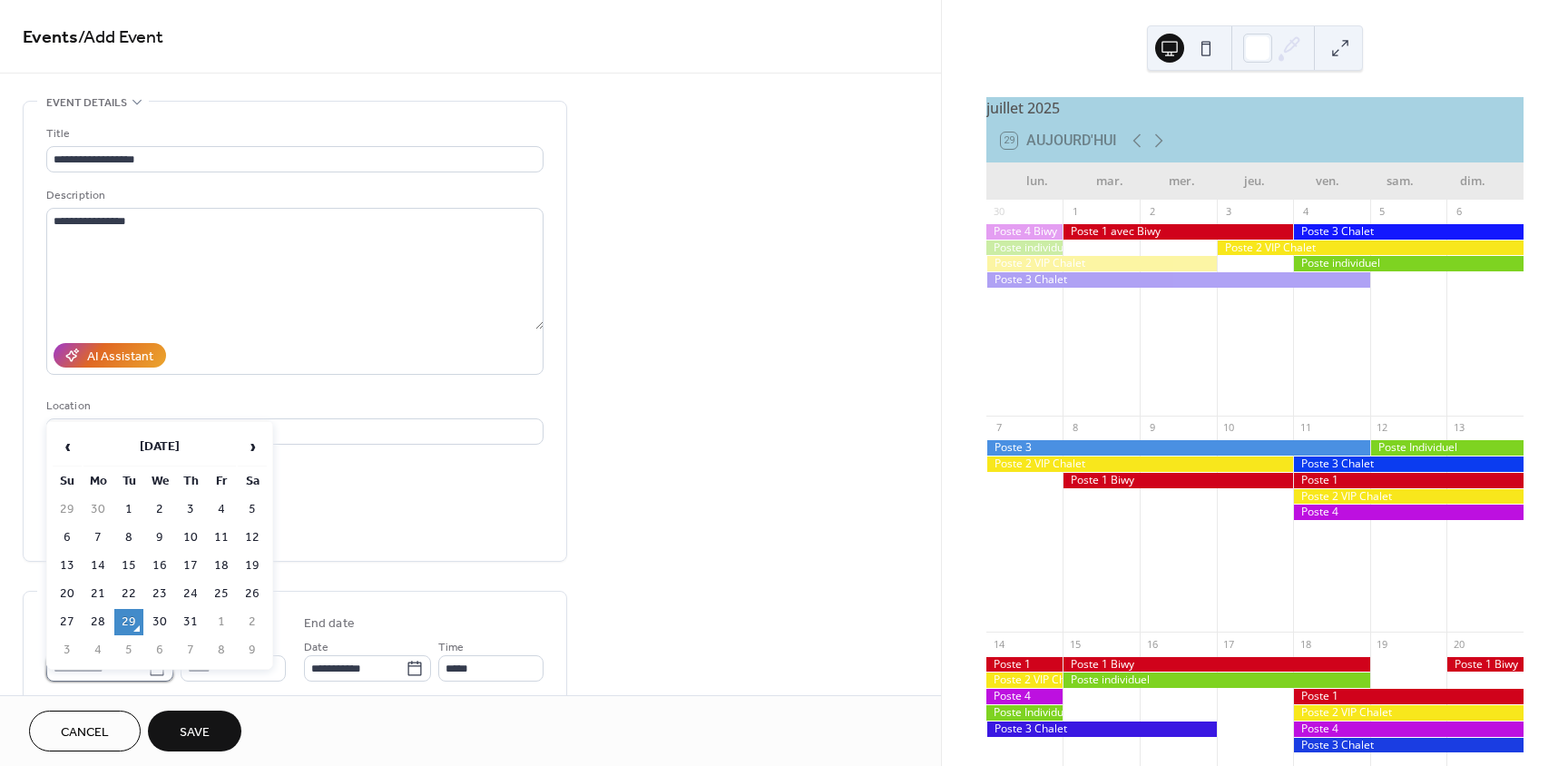 click on "**********" at bounding box center (97, 668) 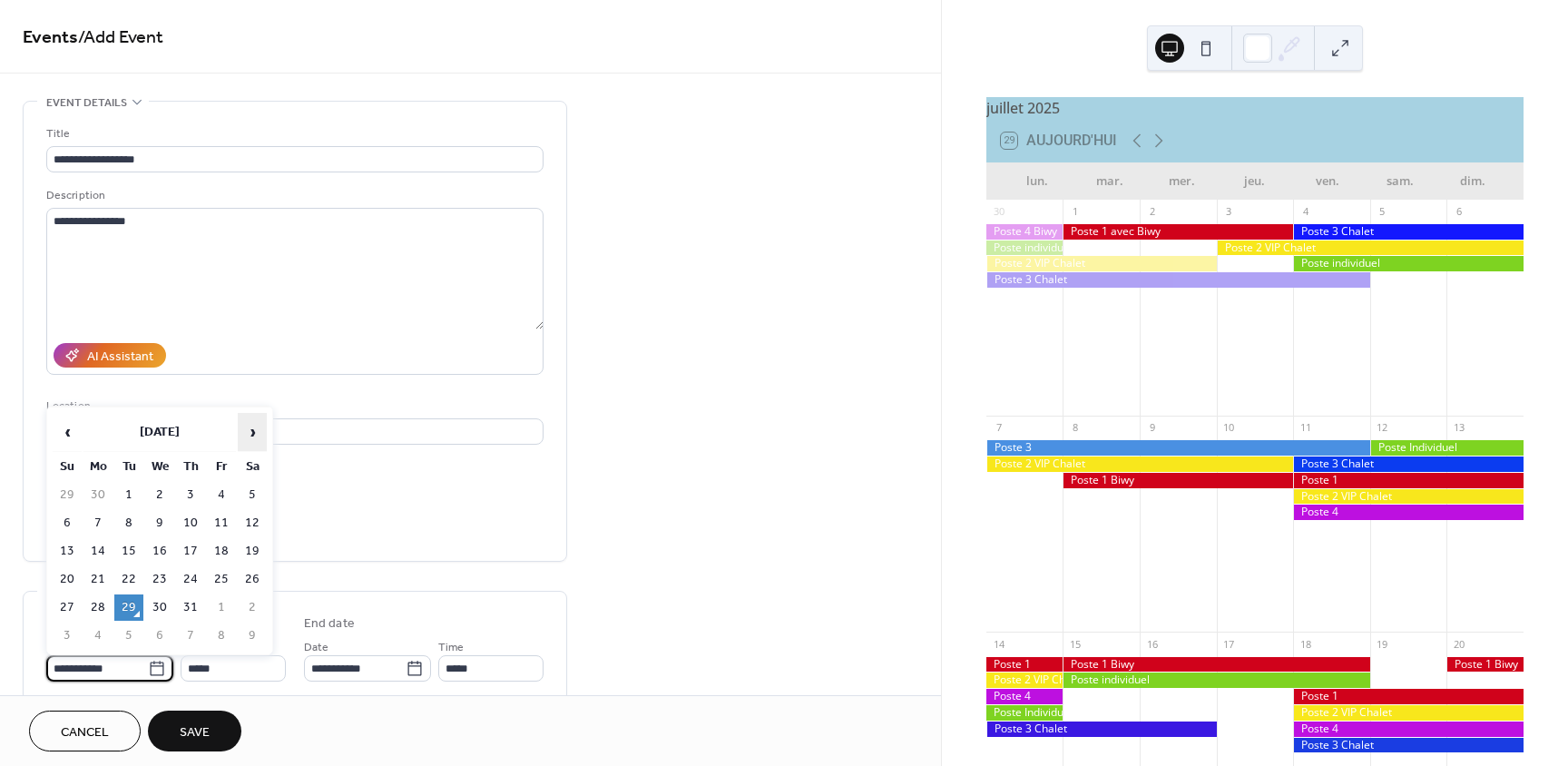 click on "›" at bounding box center [252, 432] 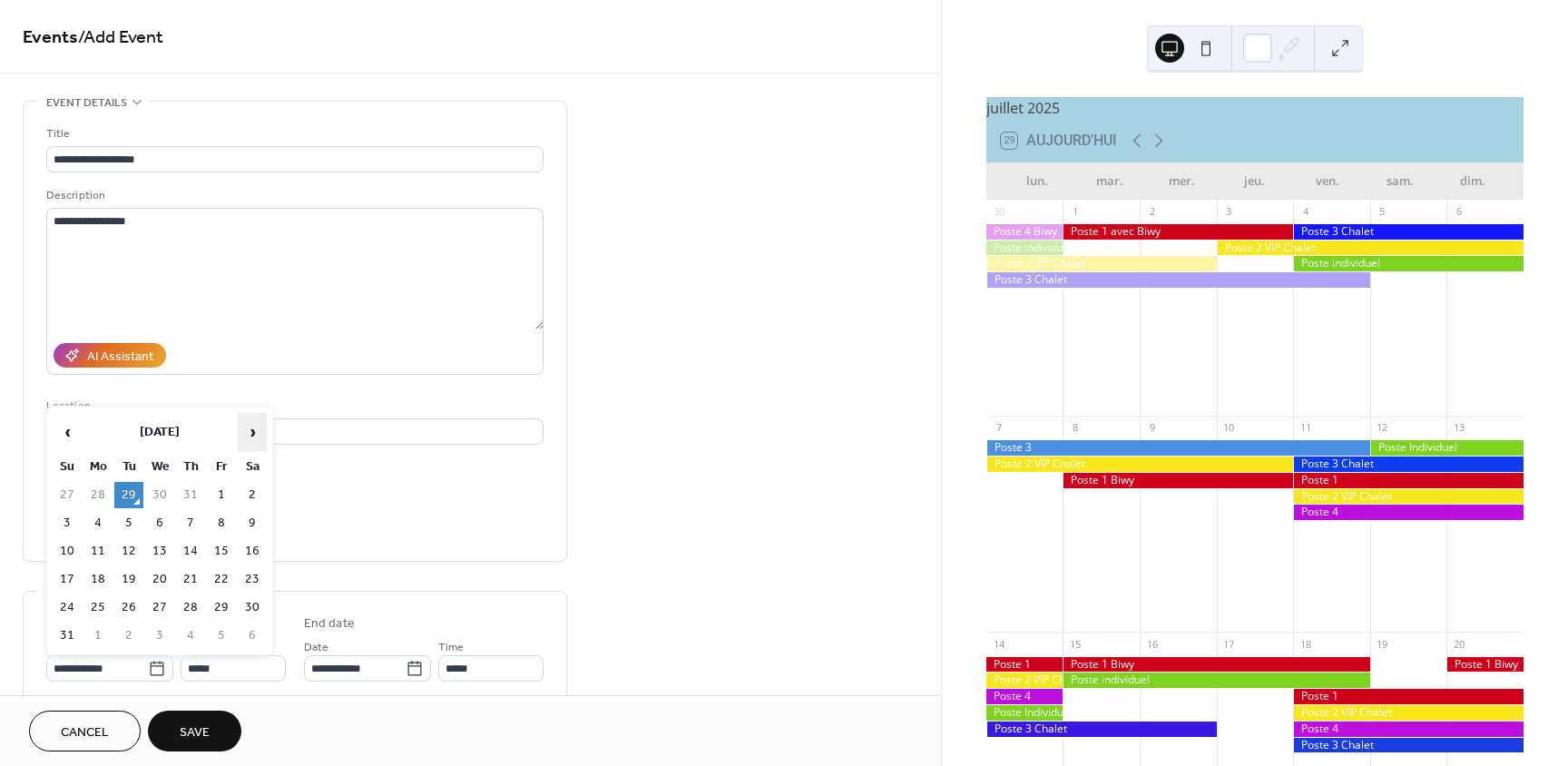 click on "›" at bounding box center (252, 432) 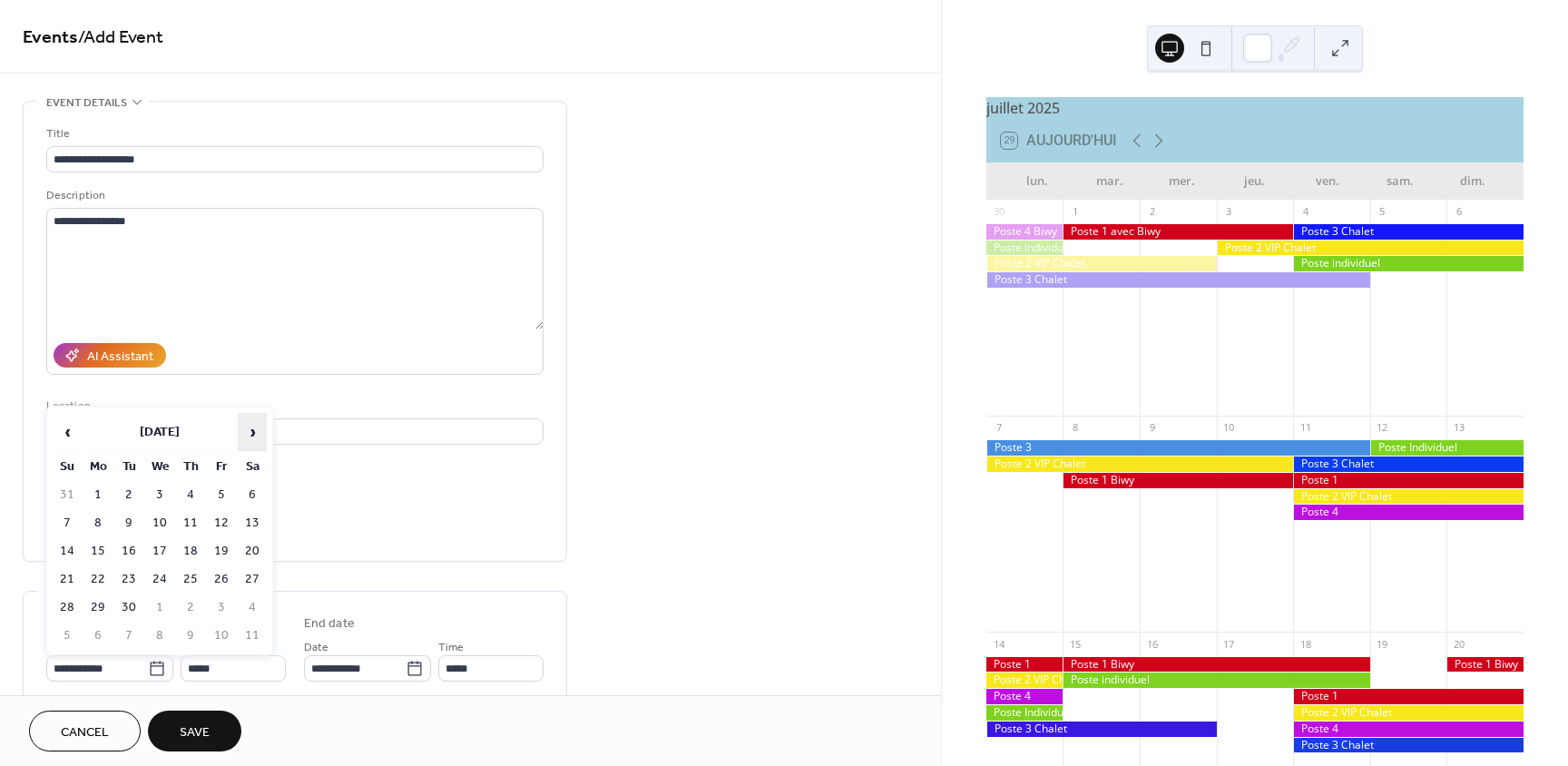 click on "›" at bounding box center [252, 432] 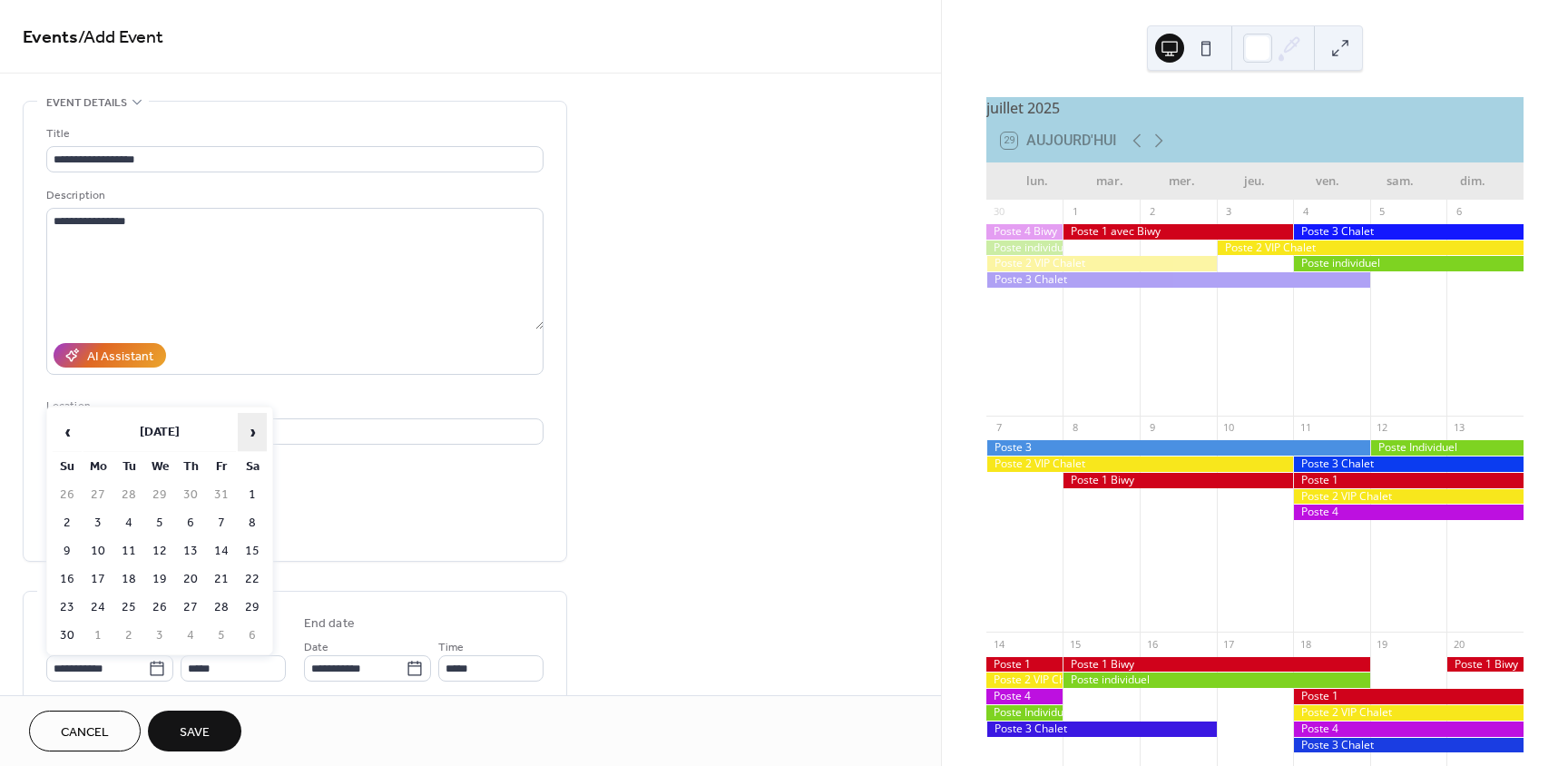 click on "›" at bounding box center (252, 432) 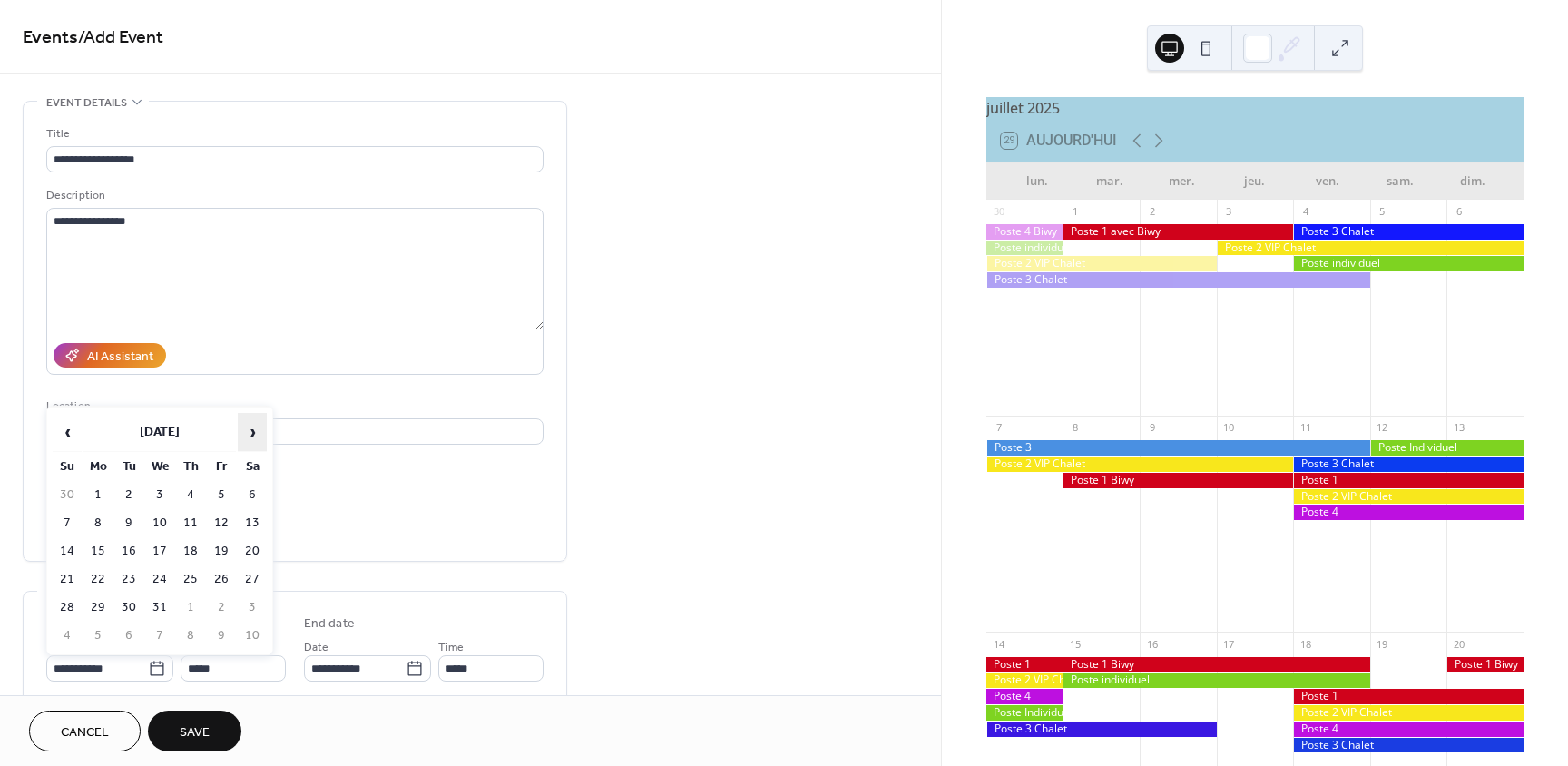 click on "›" at bounding box center [252, 432] 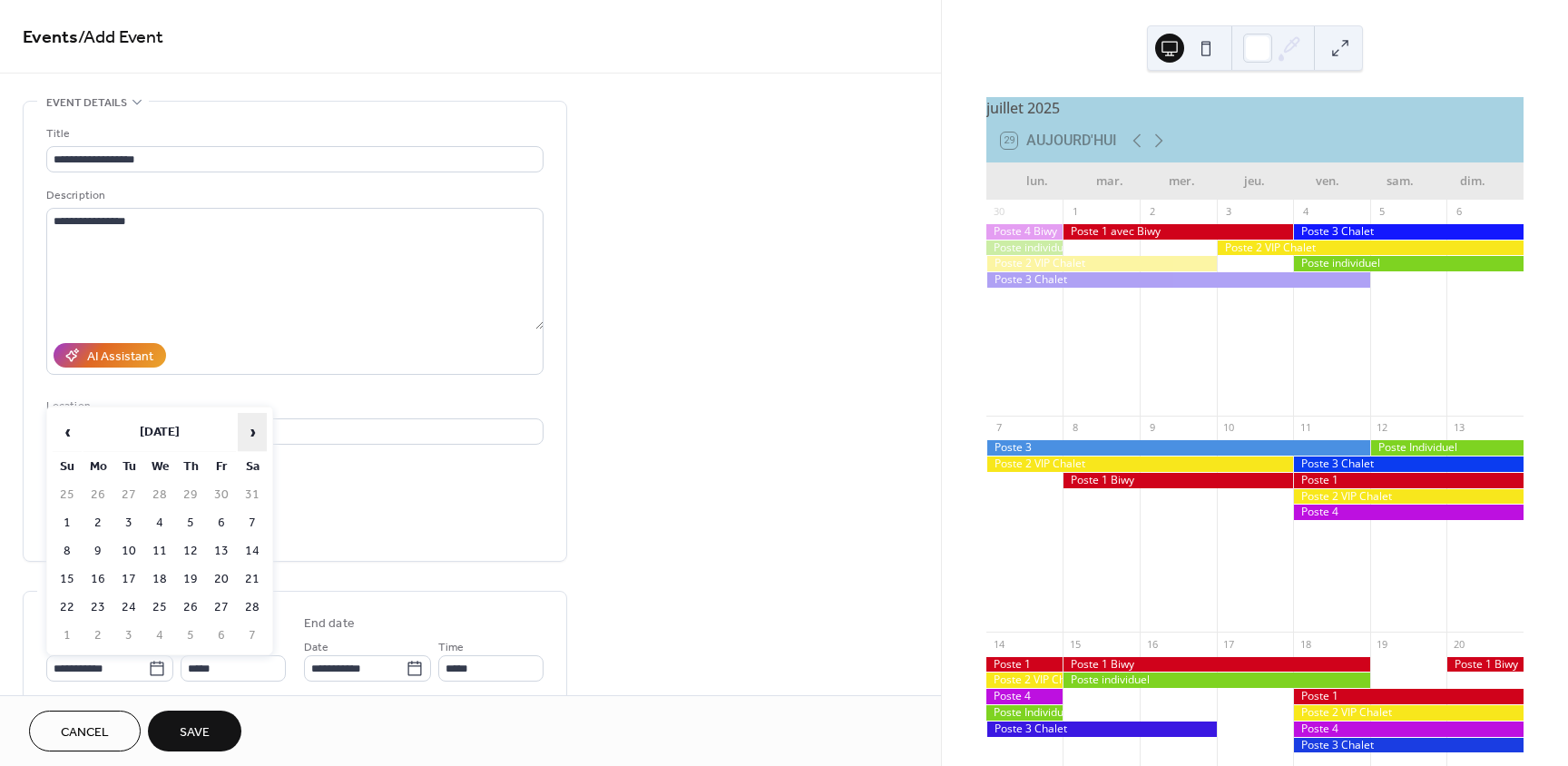 click on "›" at bounding box center (252, 432) 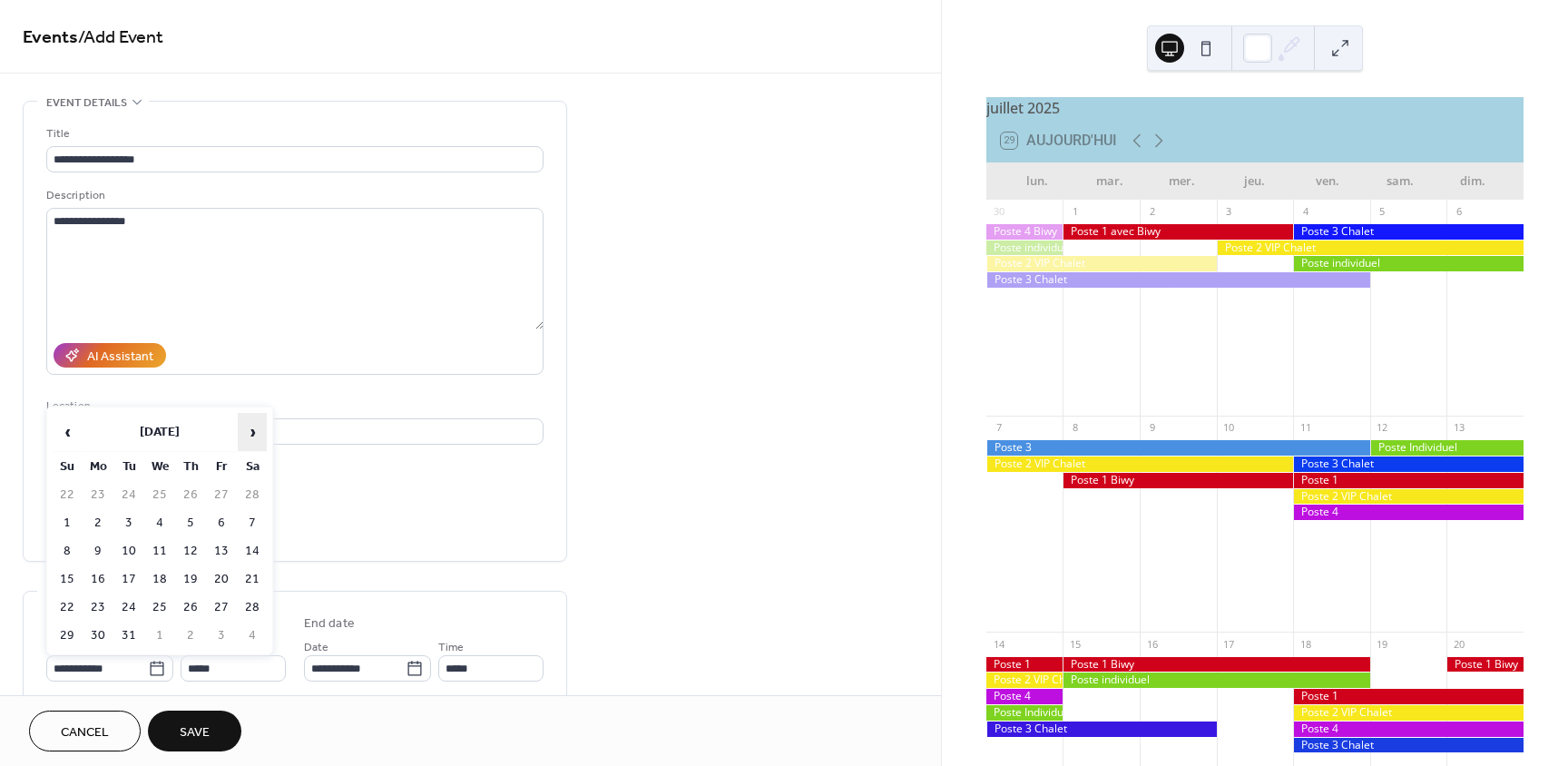 click on "›" at bounding box center (252, 432) 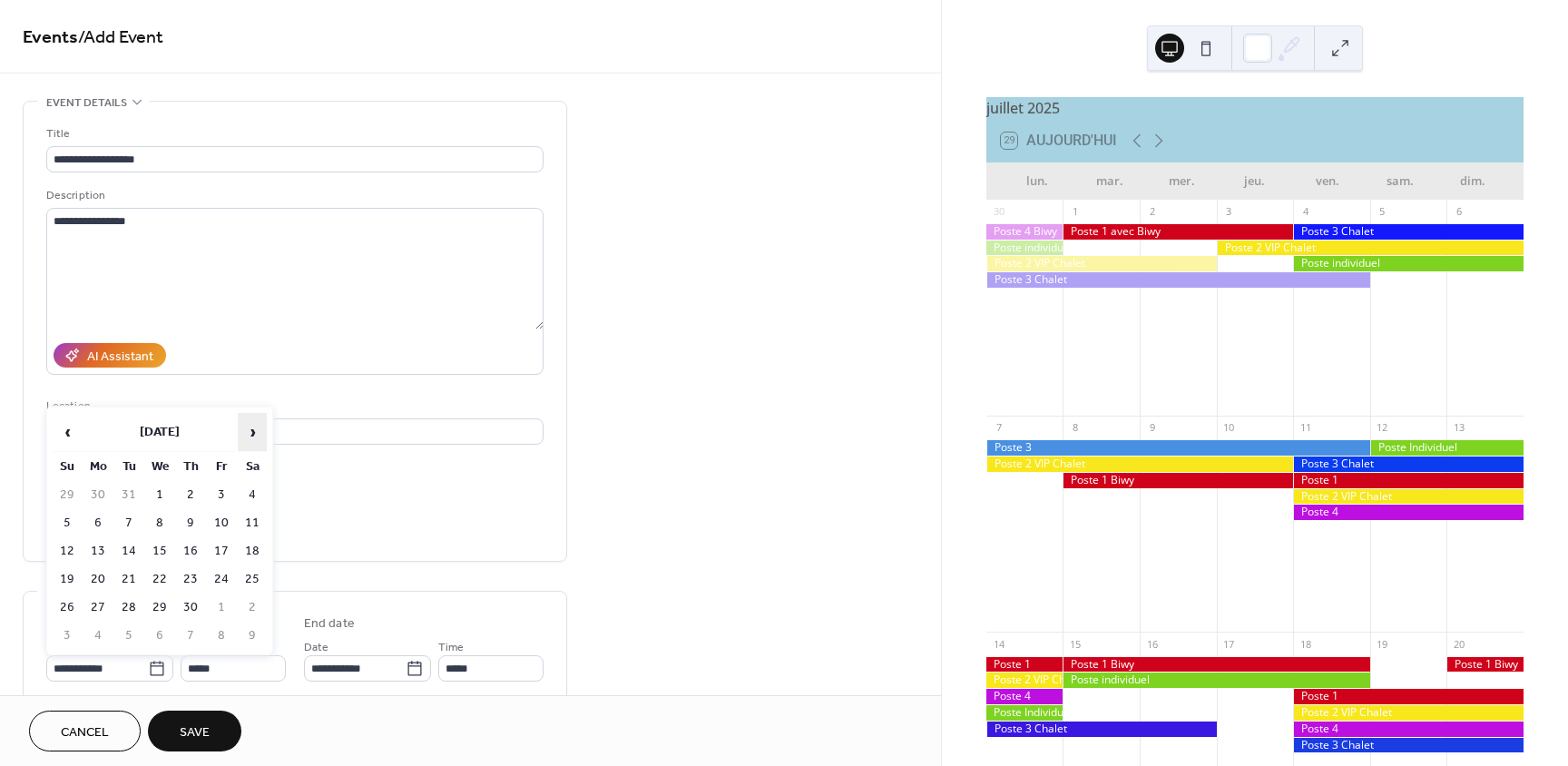 click on "›" at bounding box center [252, 432] 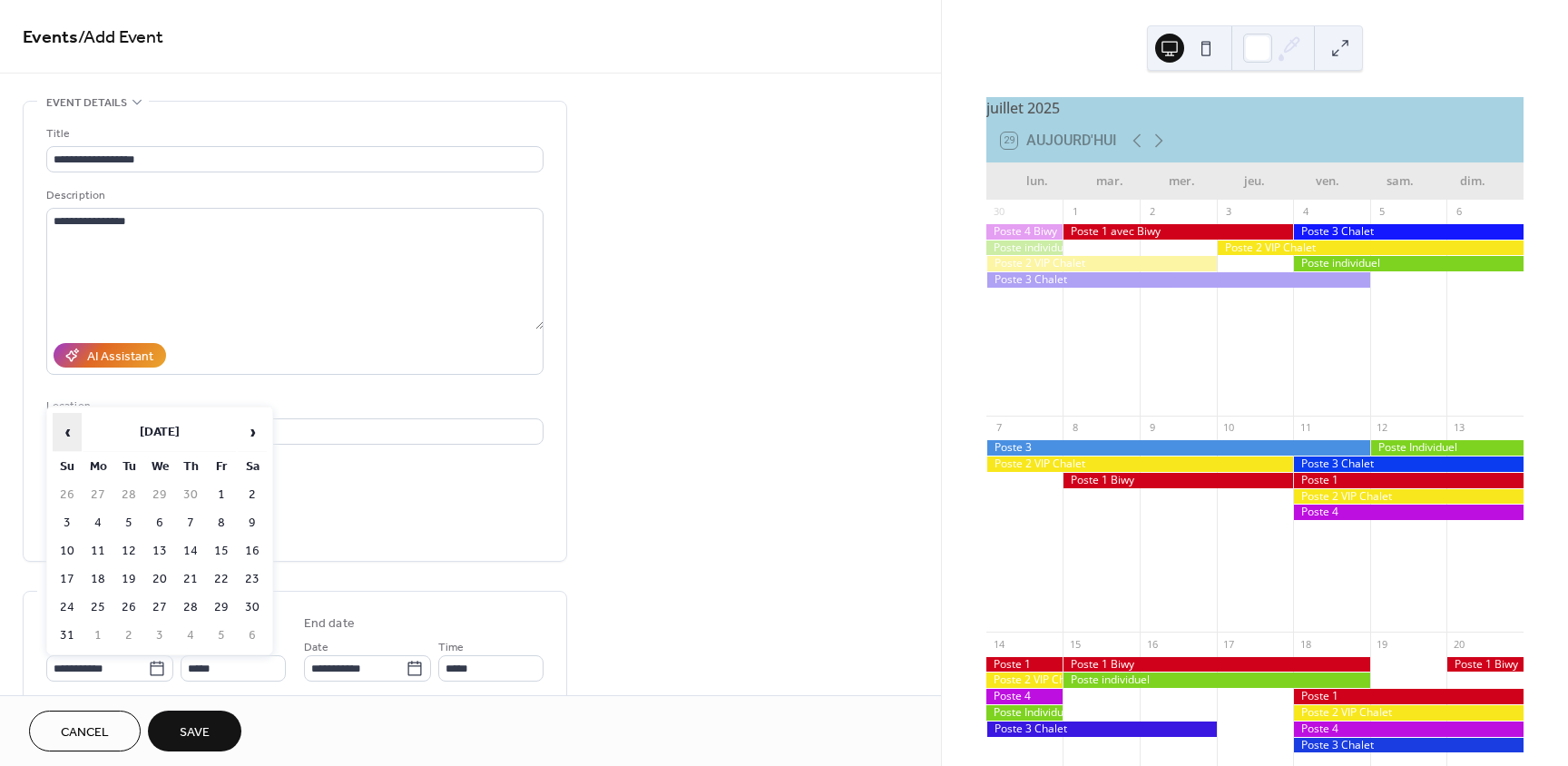 click on "‹" at bounding box center [67, 432] 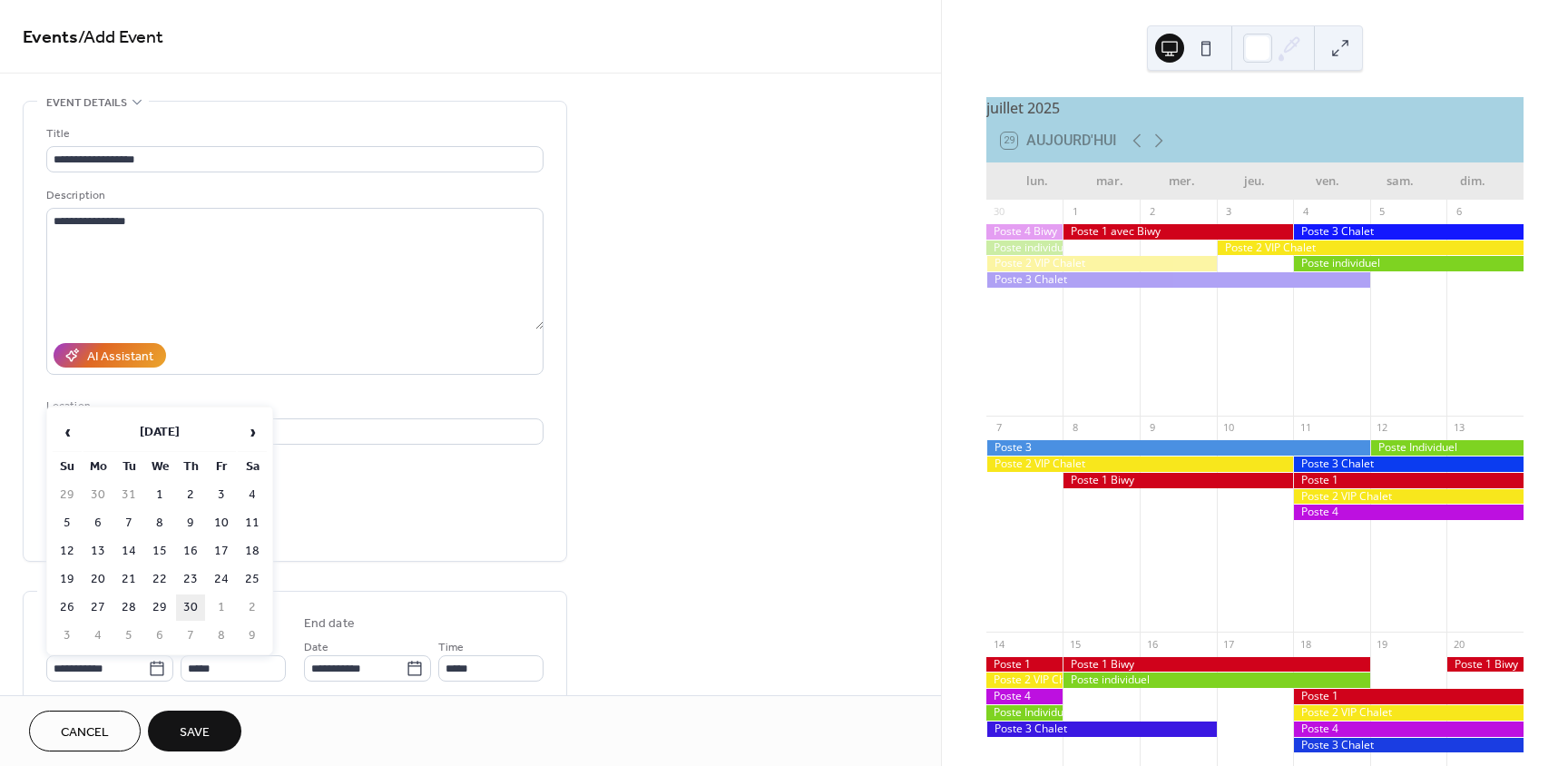 click on "30" at bounding box center (191, 607) 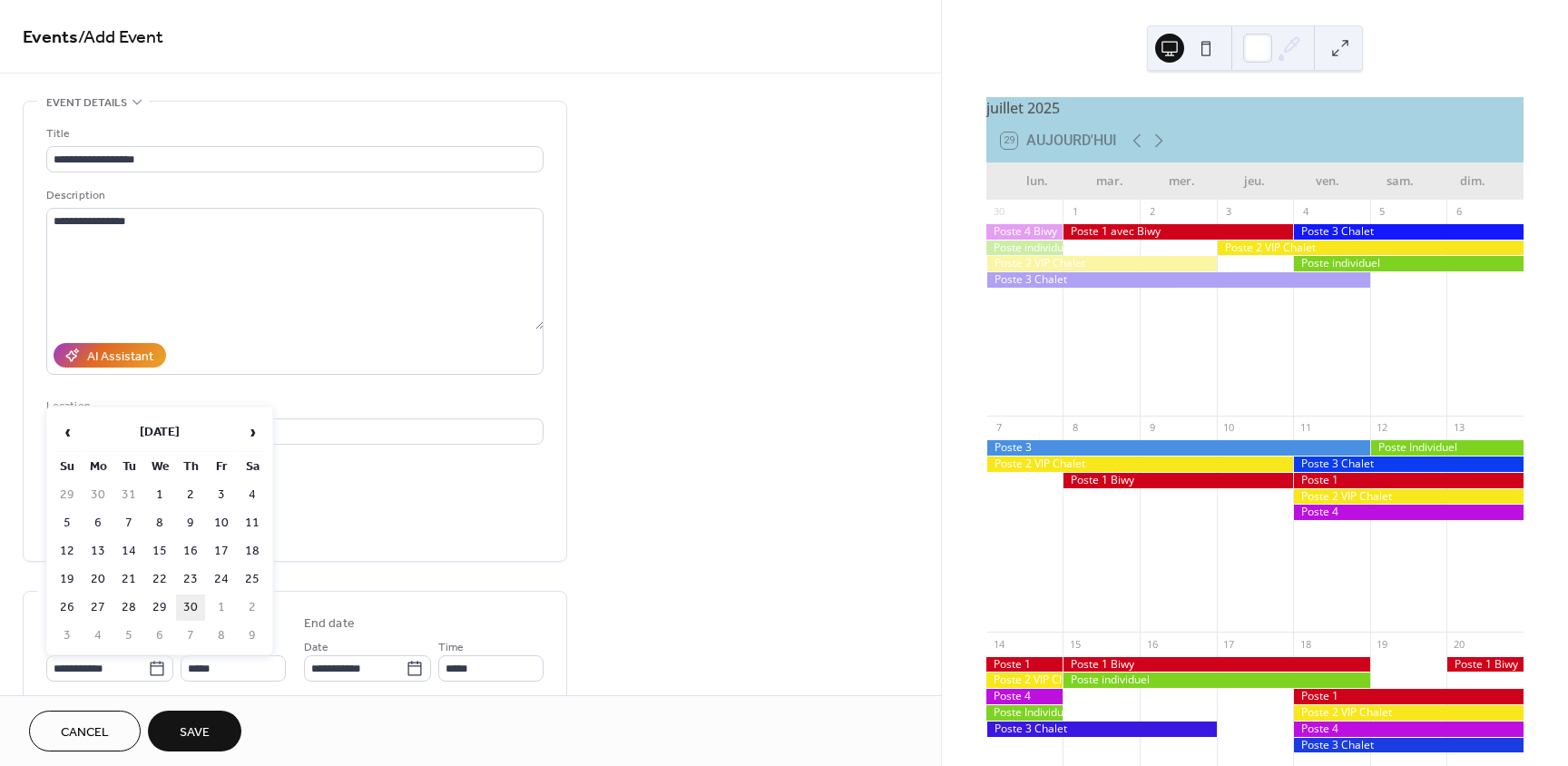 type on "**********" 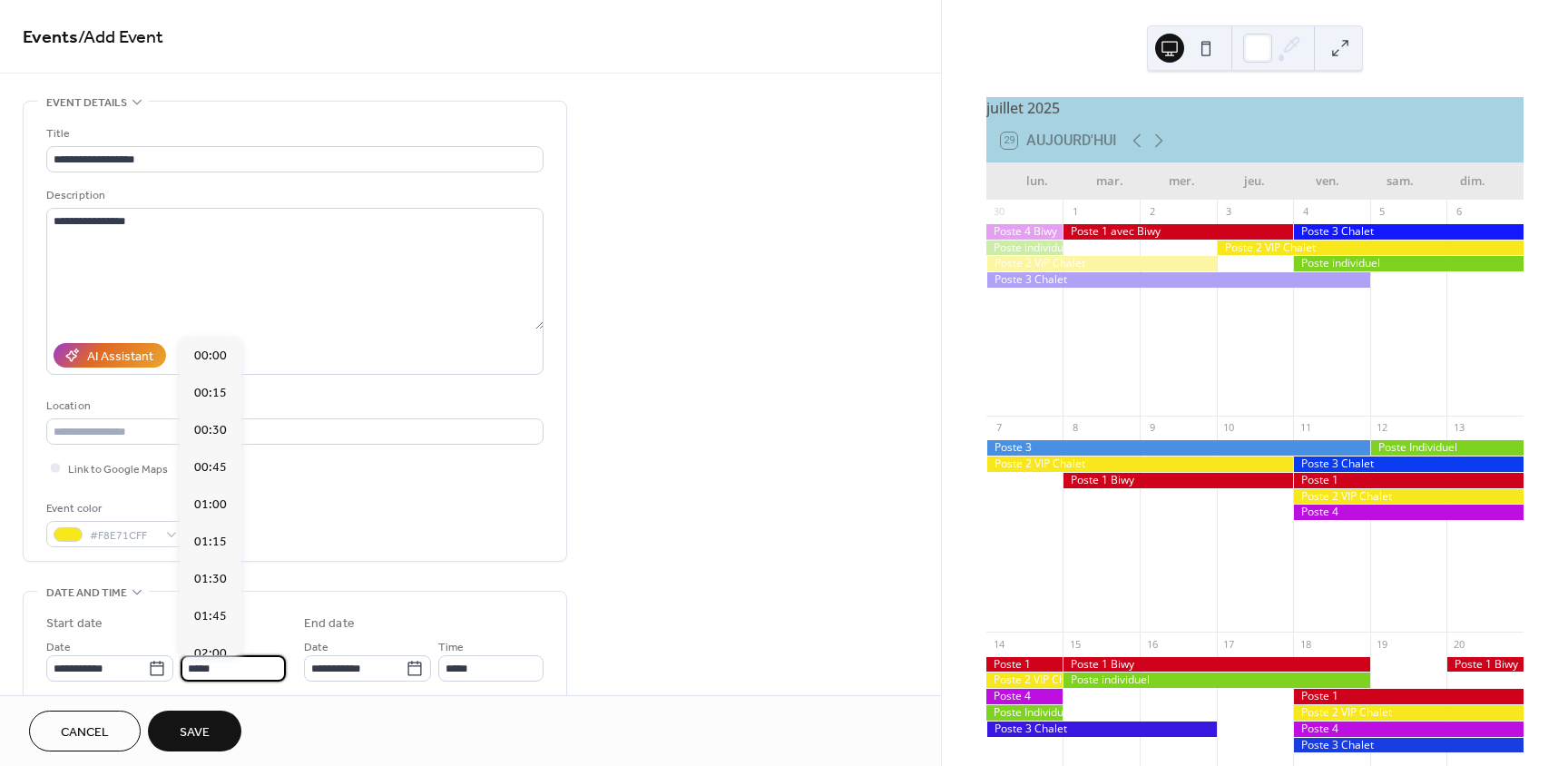 click on "*****" at bounding box center (233, 668) 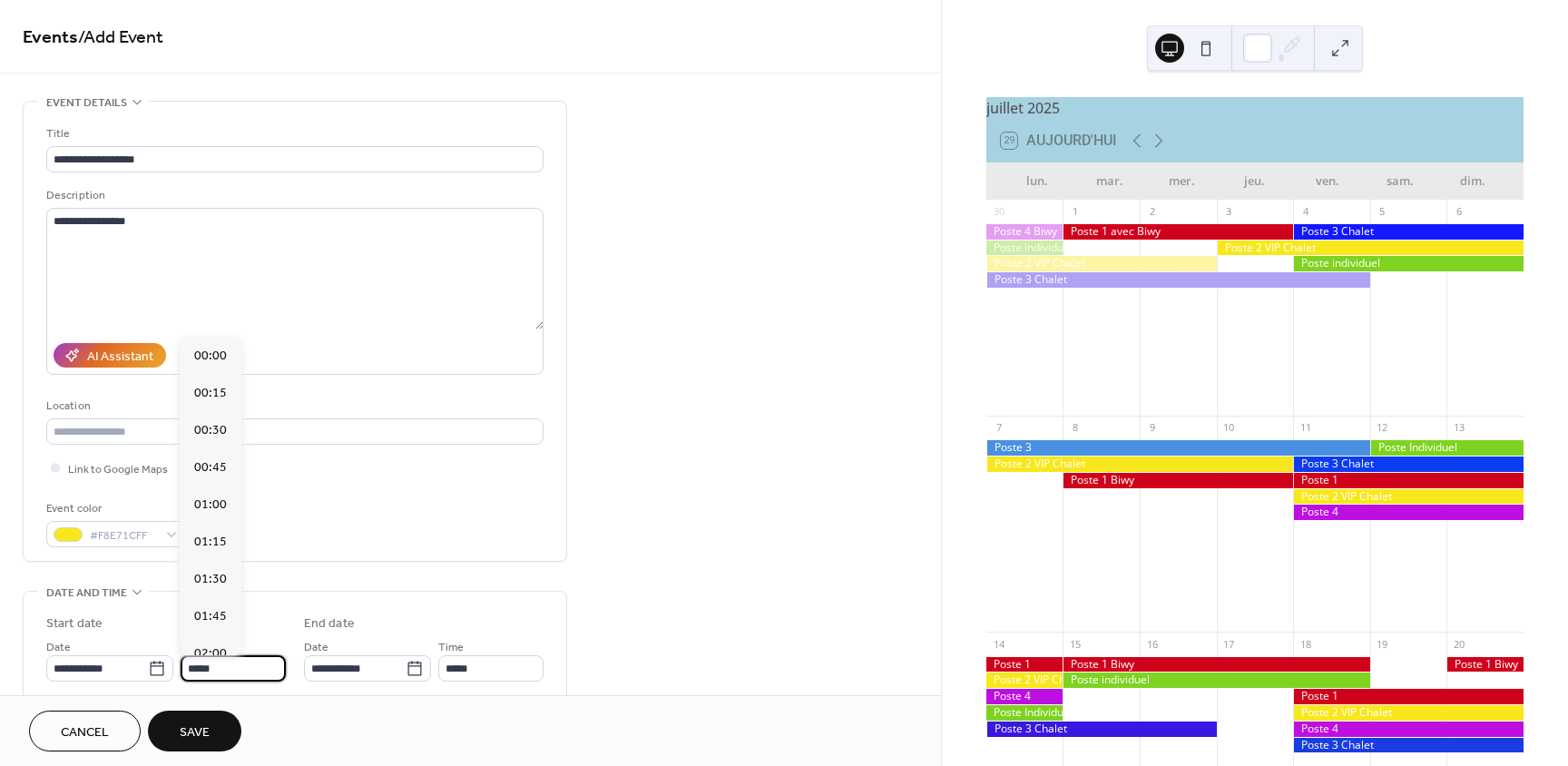 scroll, scrollTop: 1786, scrollLeft: 0, axis: vertical 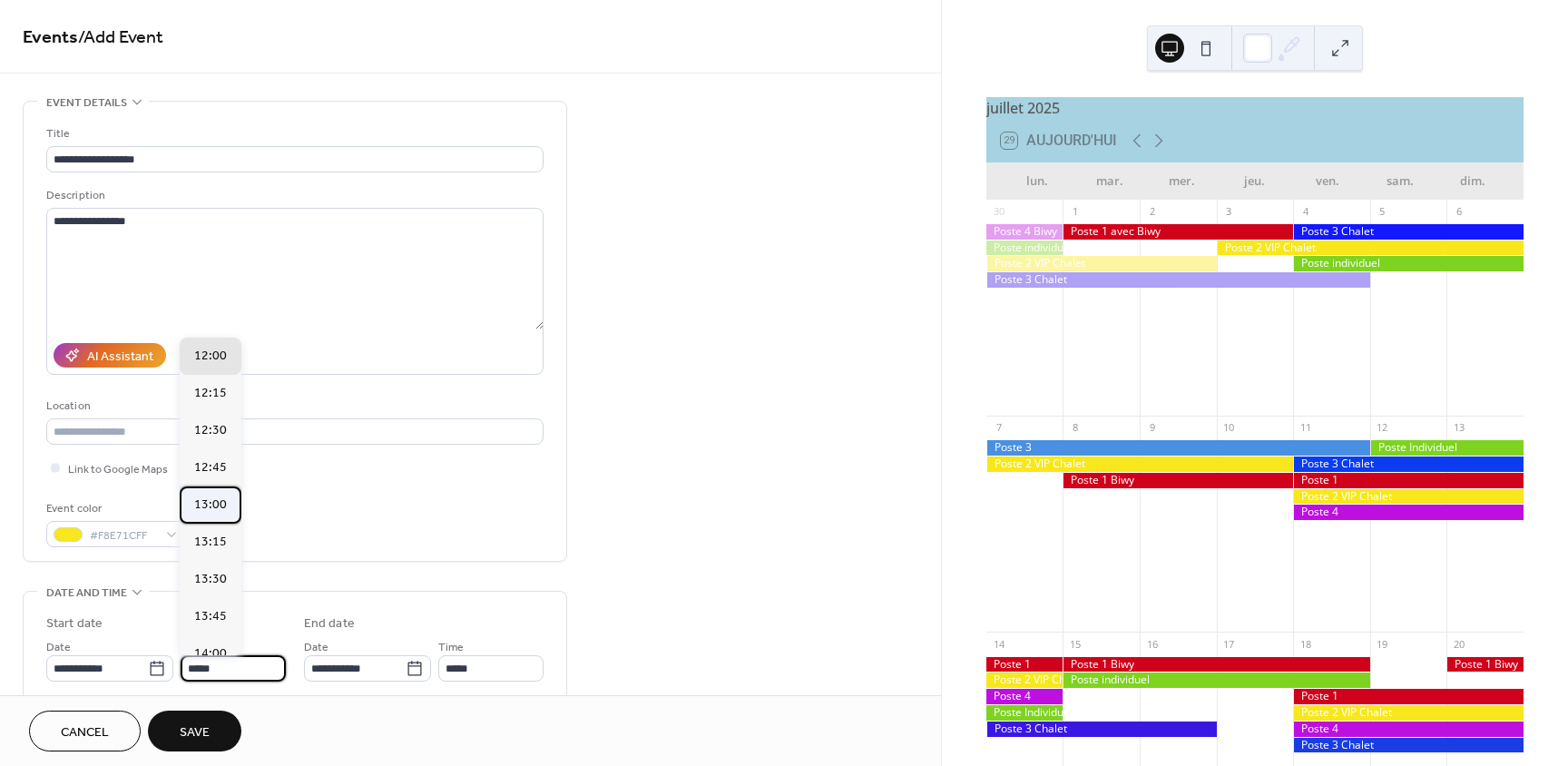 click on "13:00" at bounding box center (211, 505) 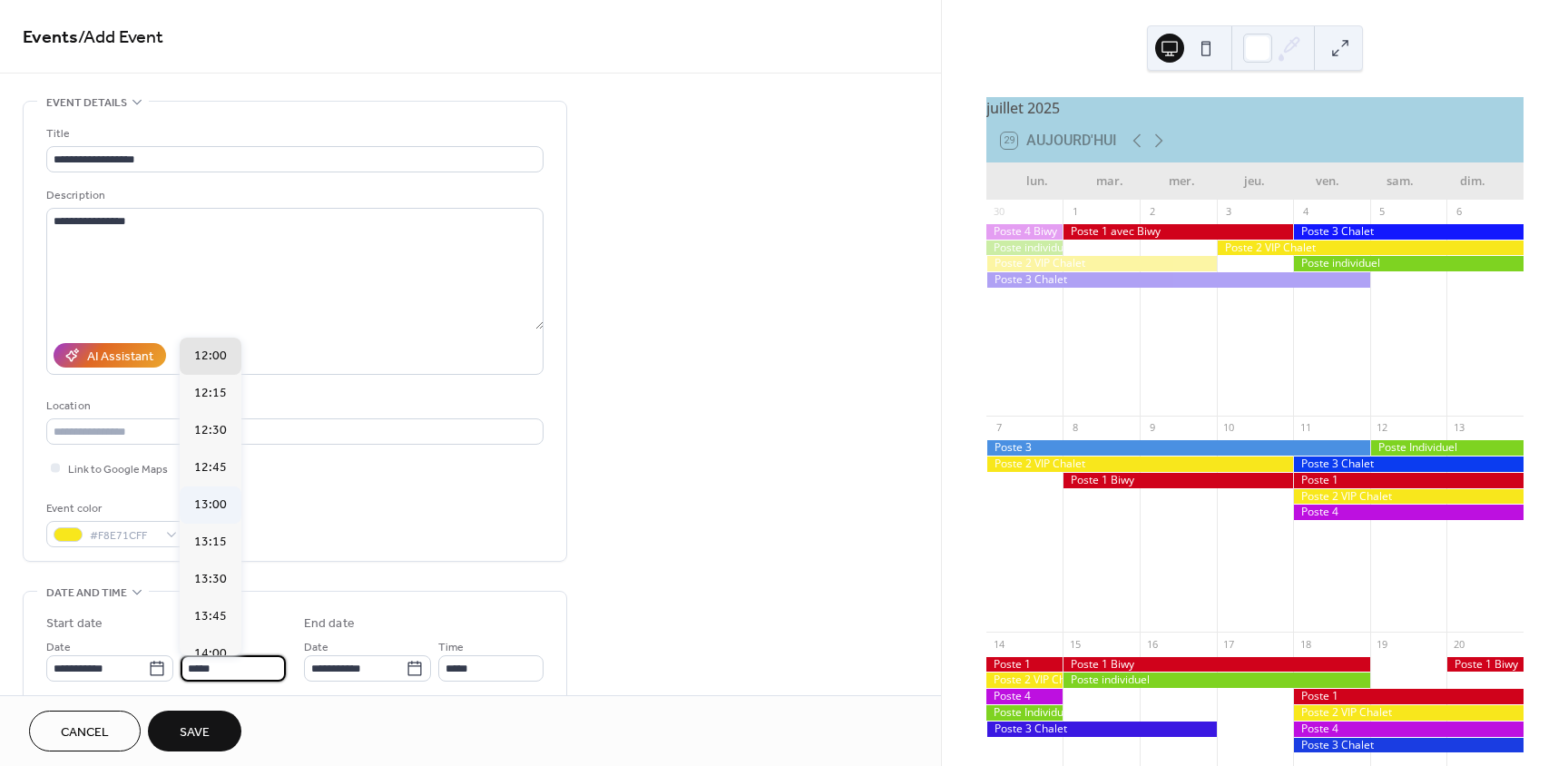 type on "*****" 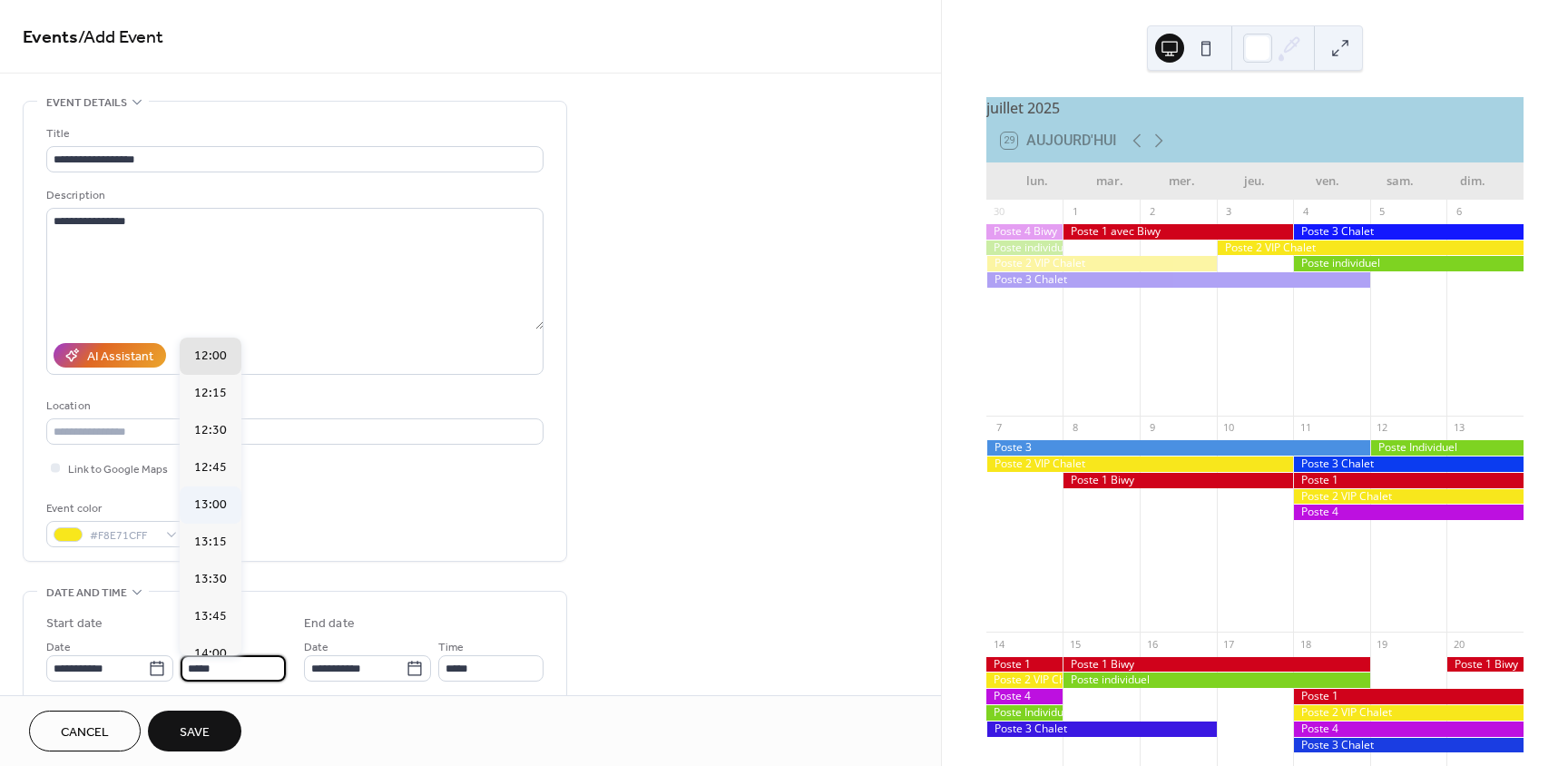 type on "*****" 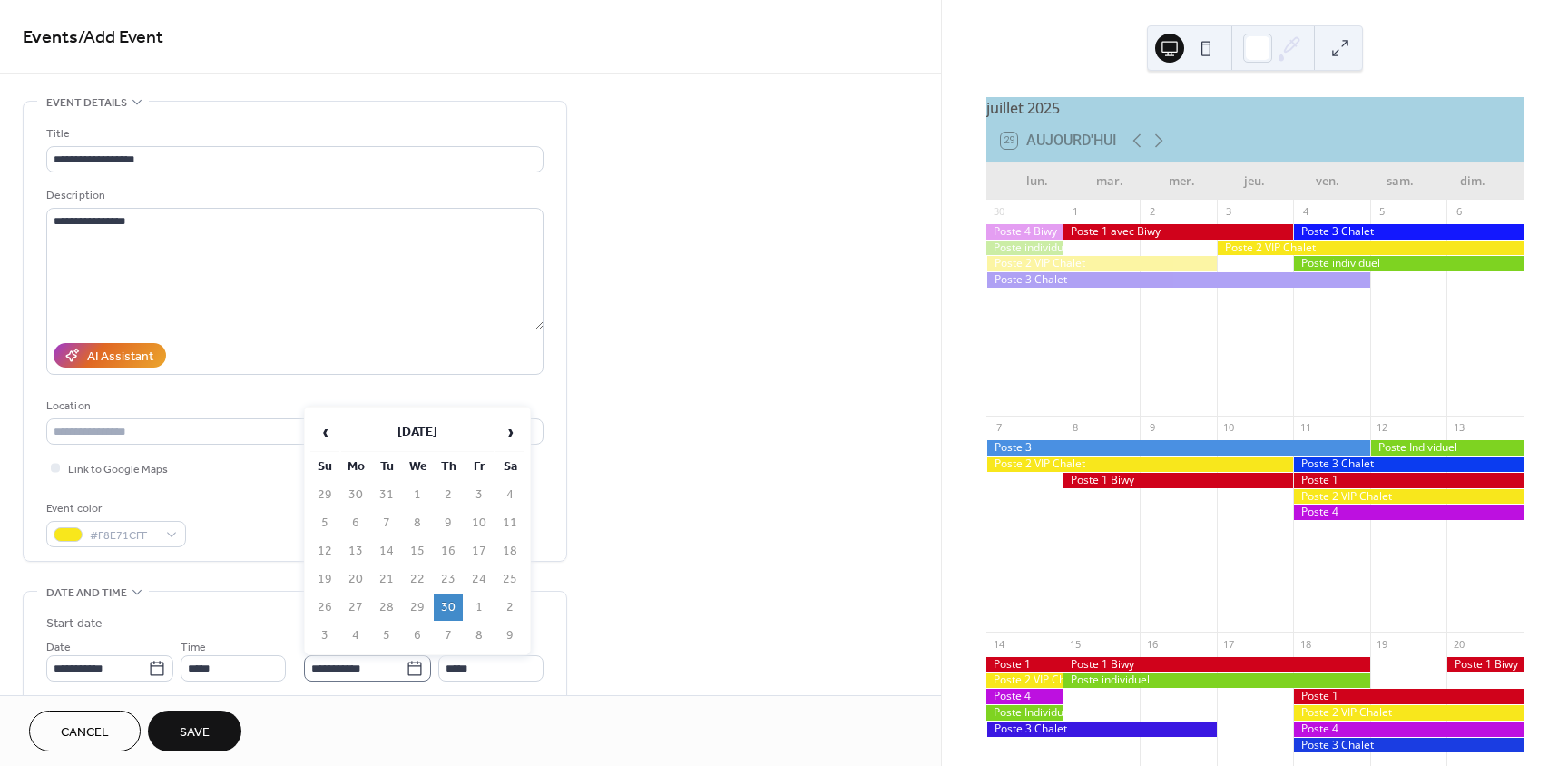 click 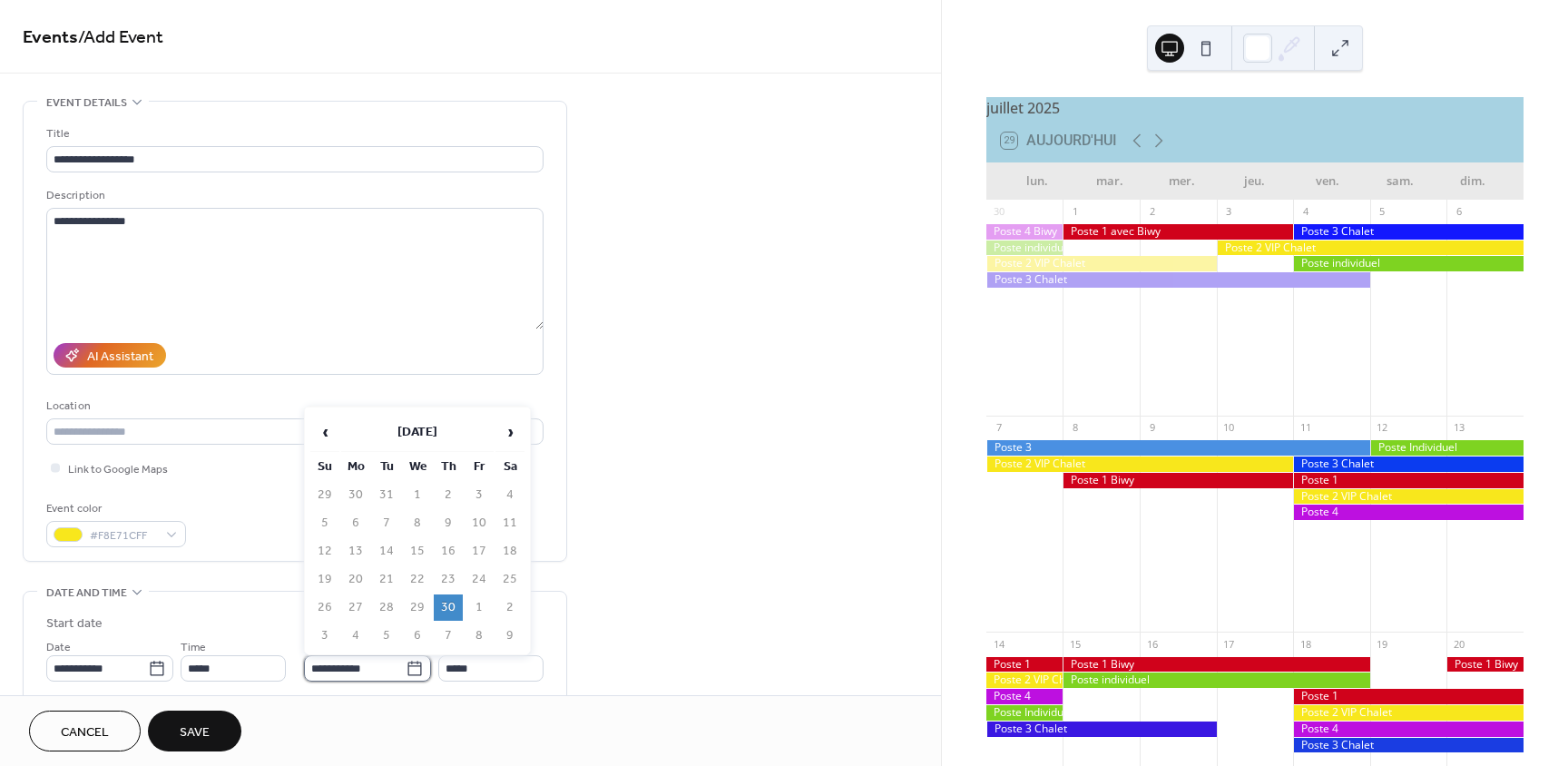 click on "**********" at bounding box center [355, 668] 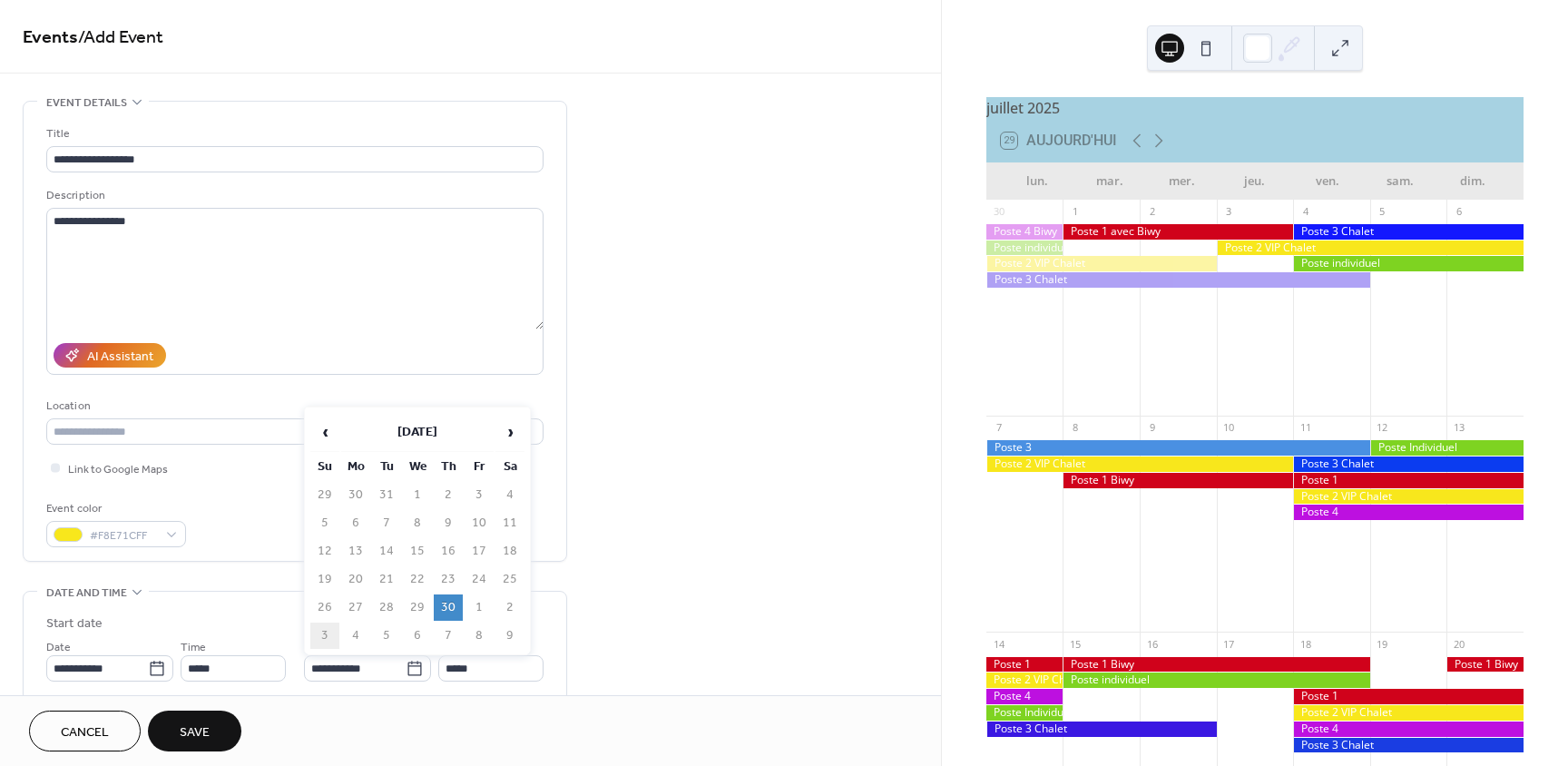click on "3" at bounding box center (325, 635) 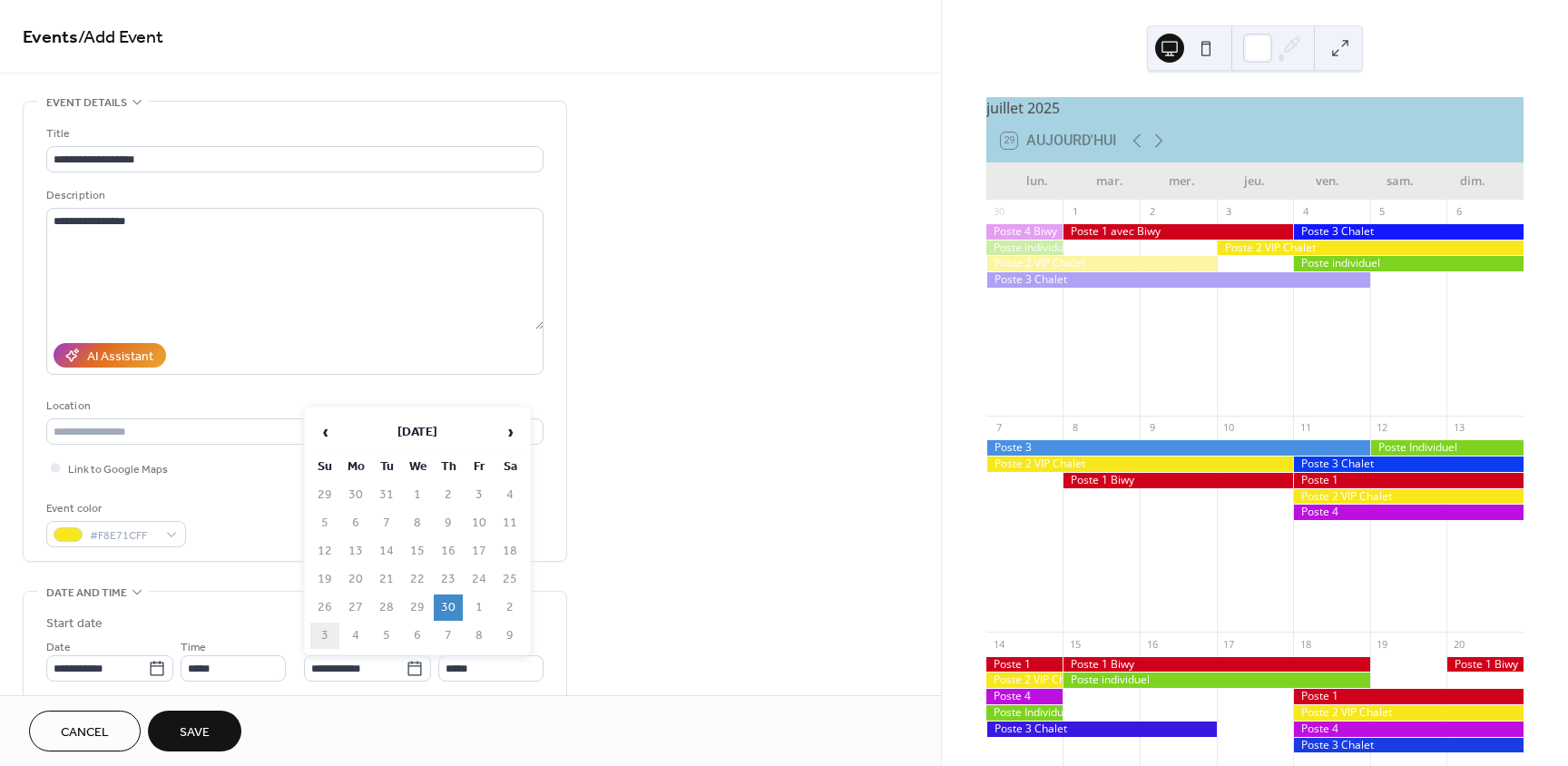 type on "**********" 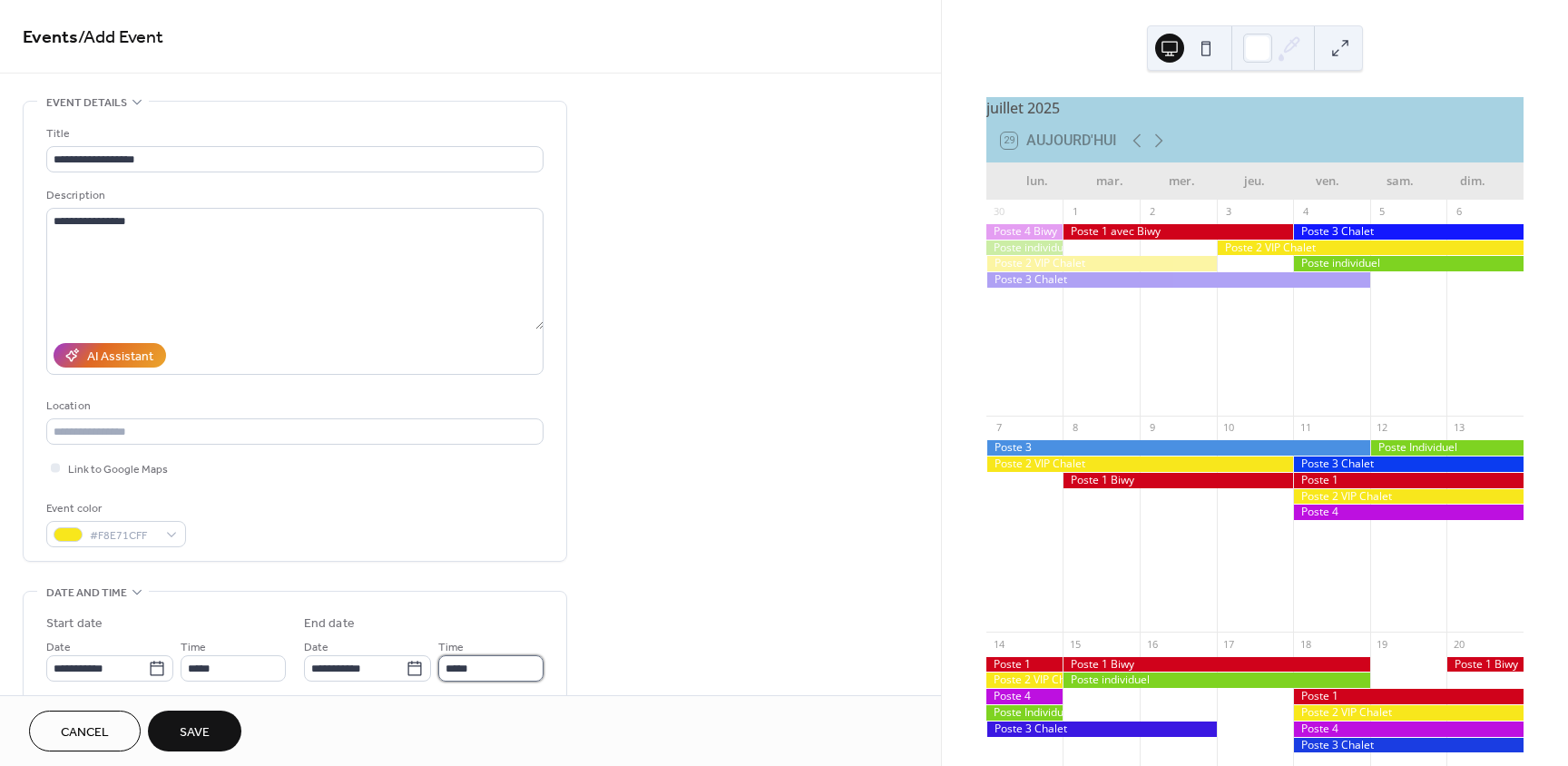 click on "*****" at bounding box center [491, 668] 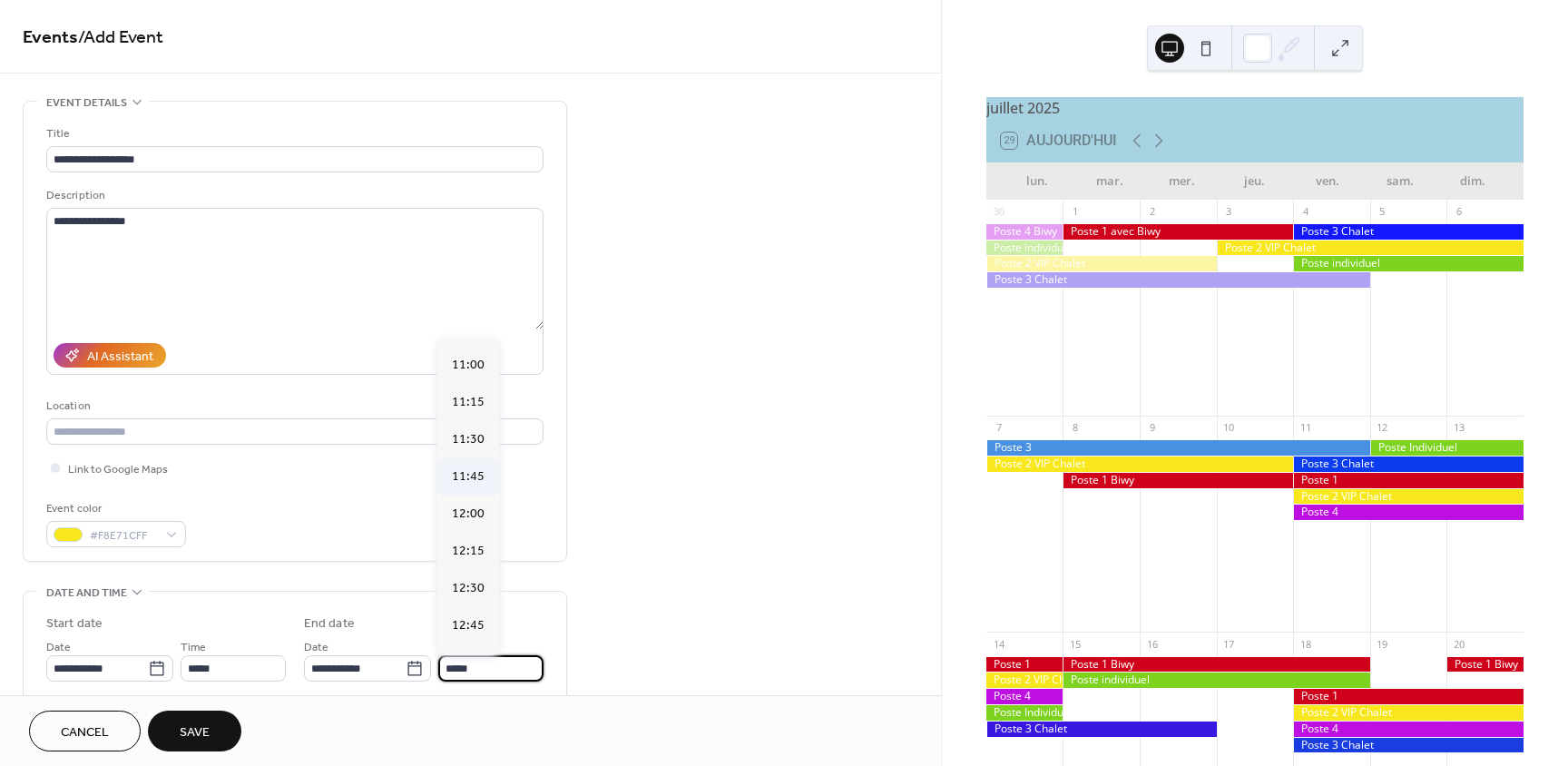 scroll, scrollTop: 1630, scrollLeft: 0, axis: vertical 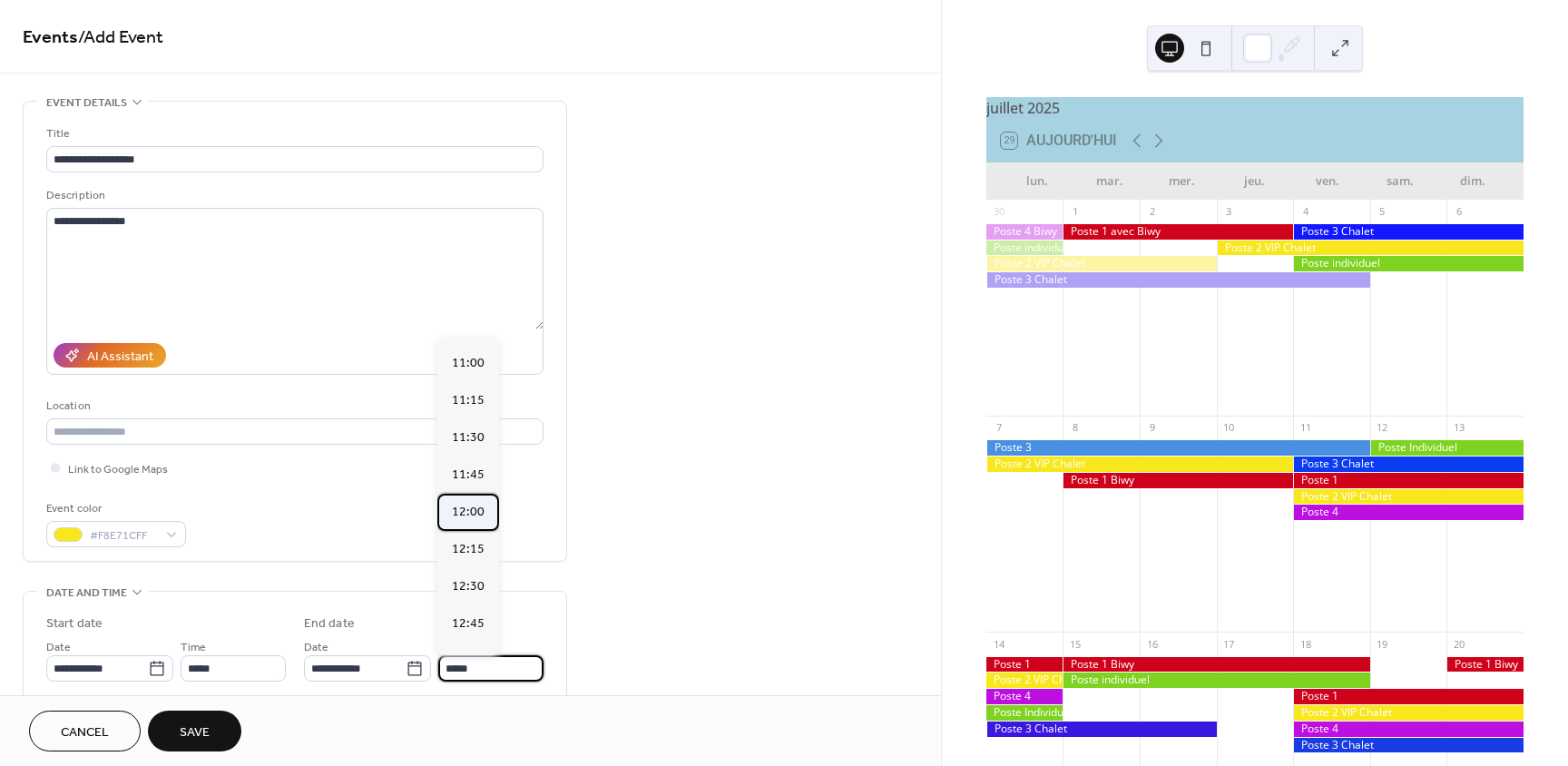 click on "12:00" at bounding box center (468, 512) 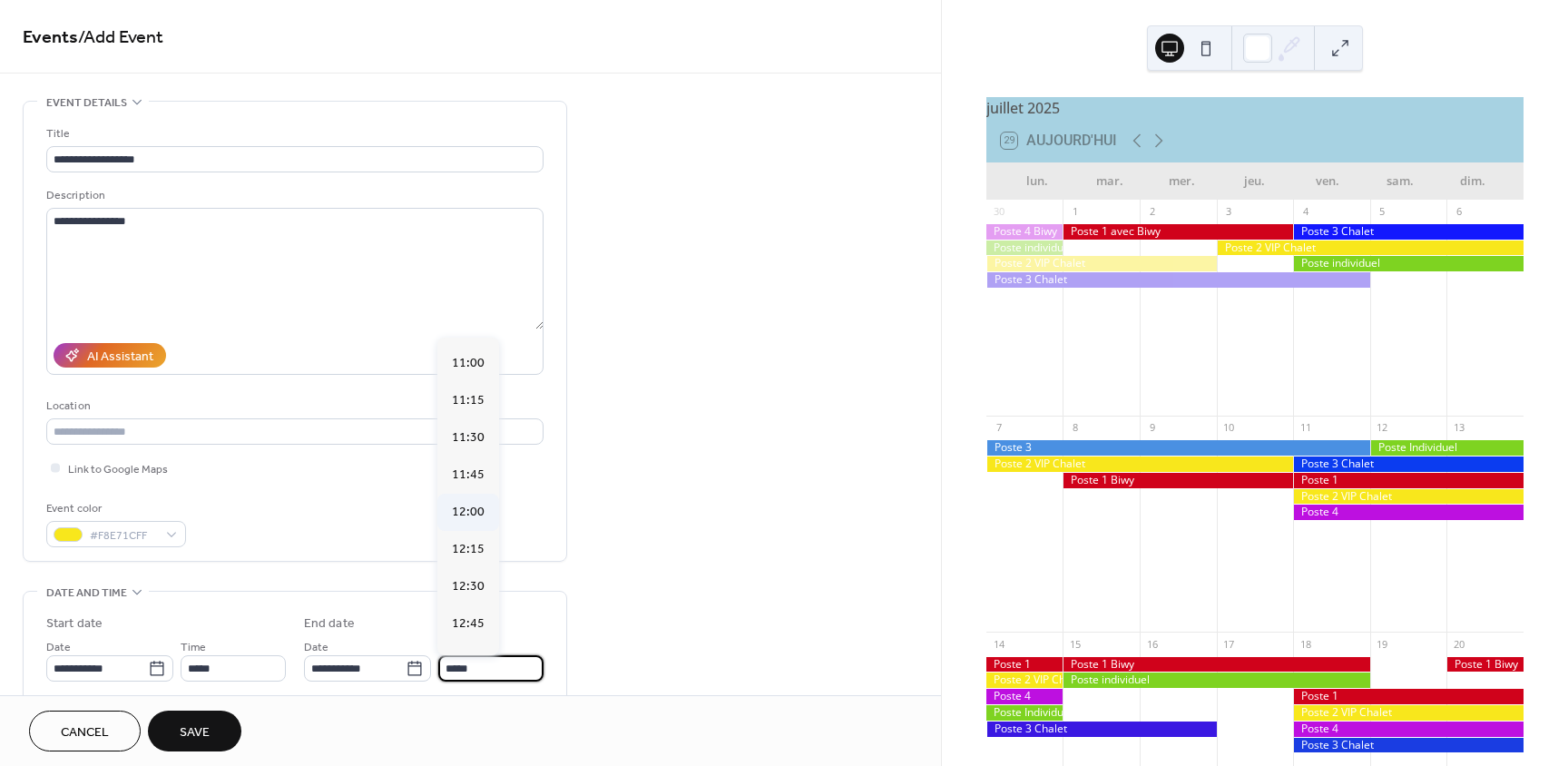 type on "*****" 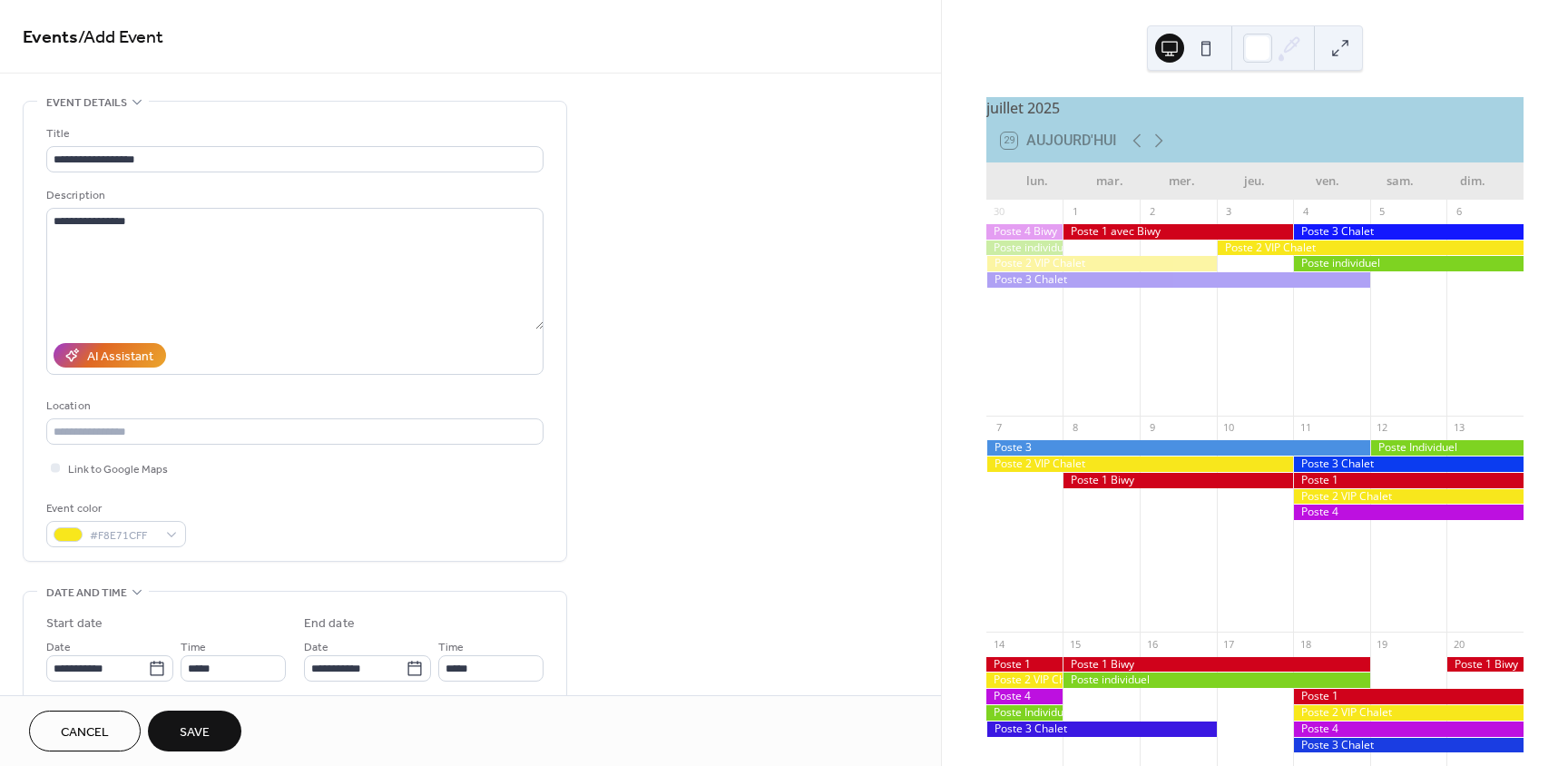 click on "Save" at bounding box center [194, 732] 